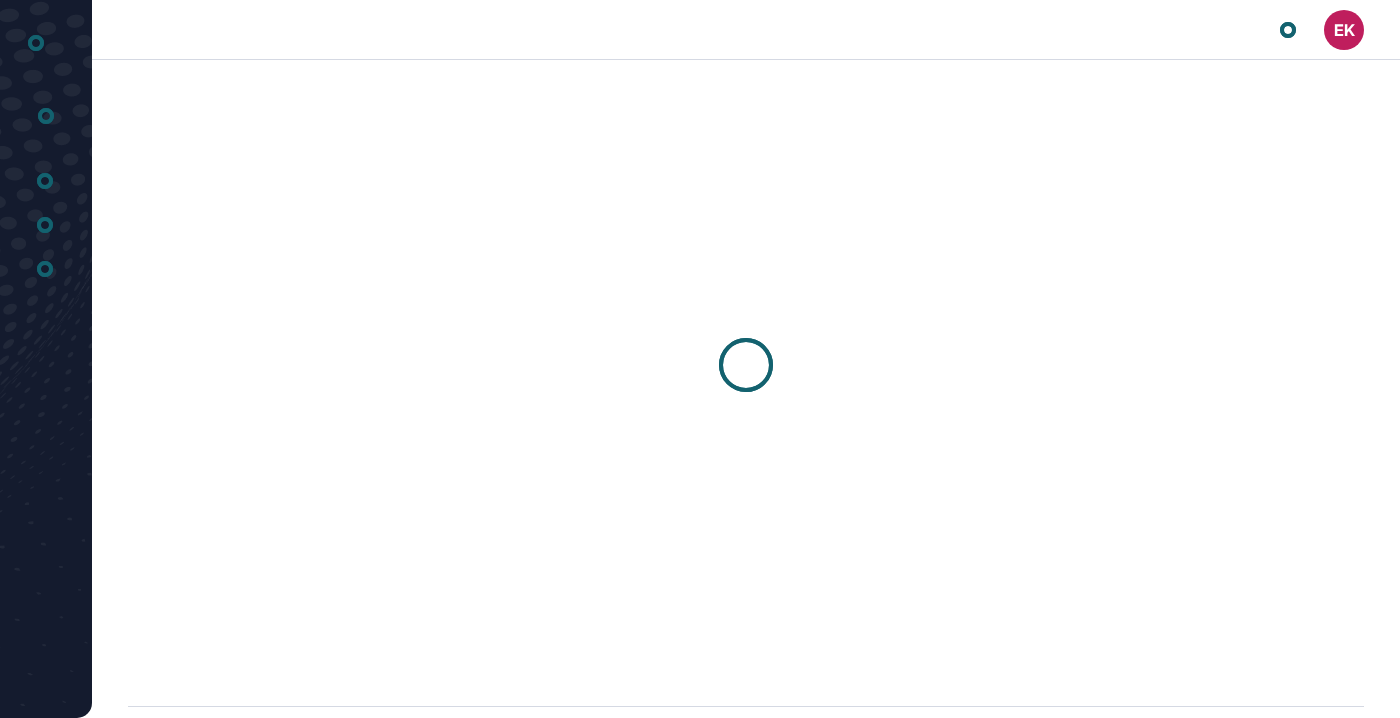 scroll, scrollTop: 0, scrollLeft: 0, axis: both 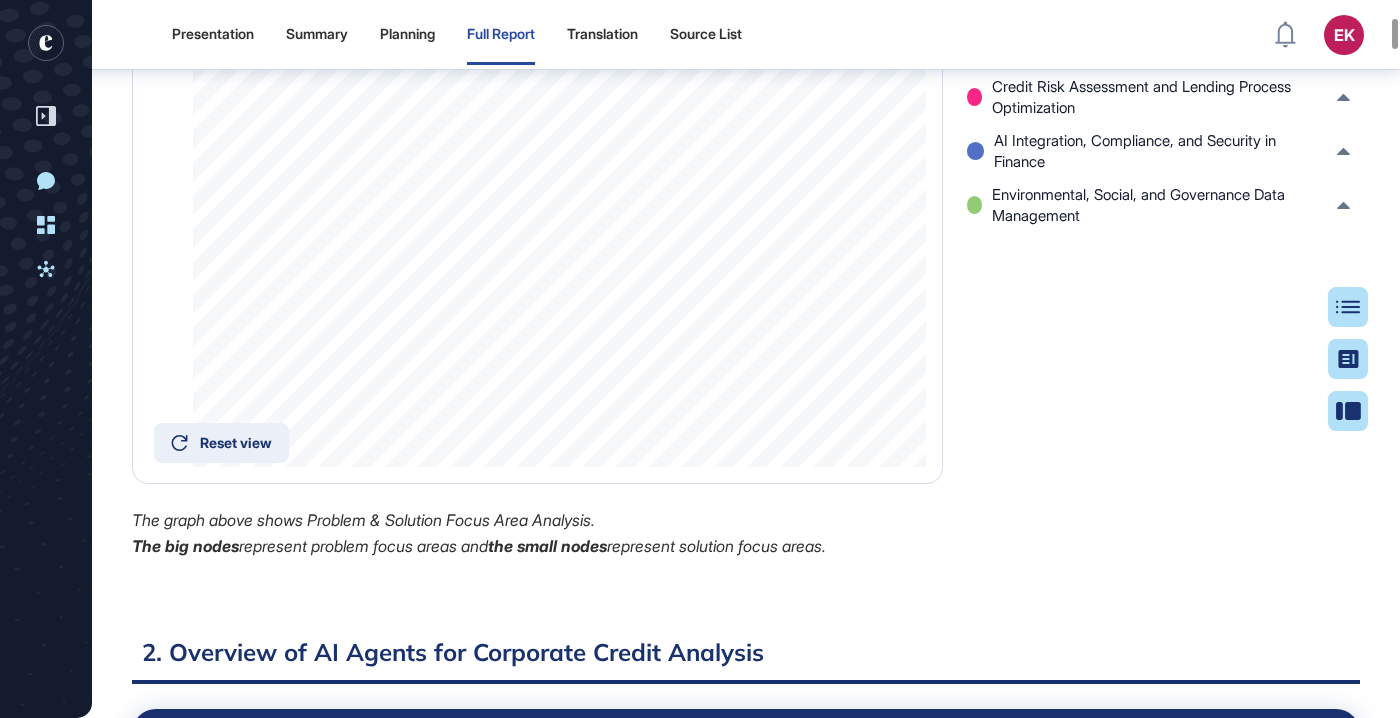click on "Reset view" at bounding box center (221, 443) 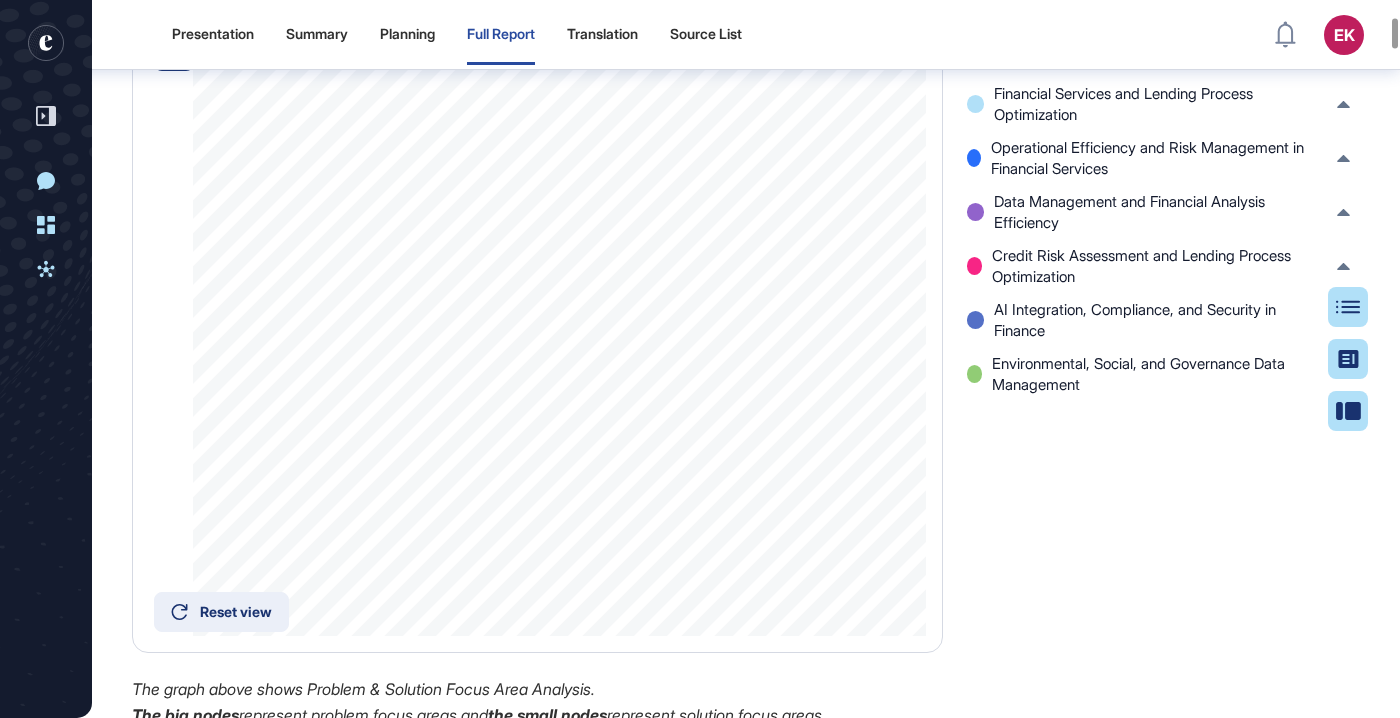 scroll, scrollTop: 4849, scrollLeft: 0, axis: vertical 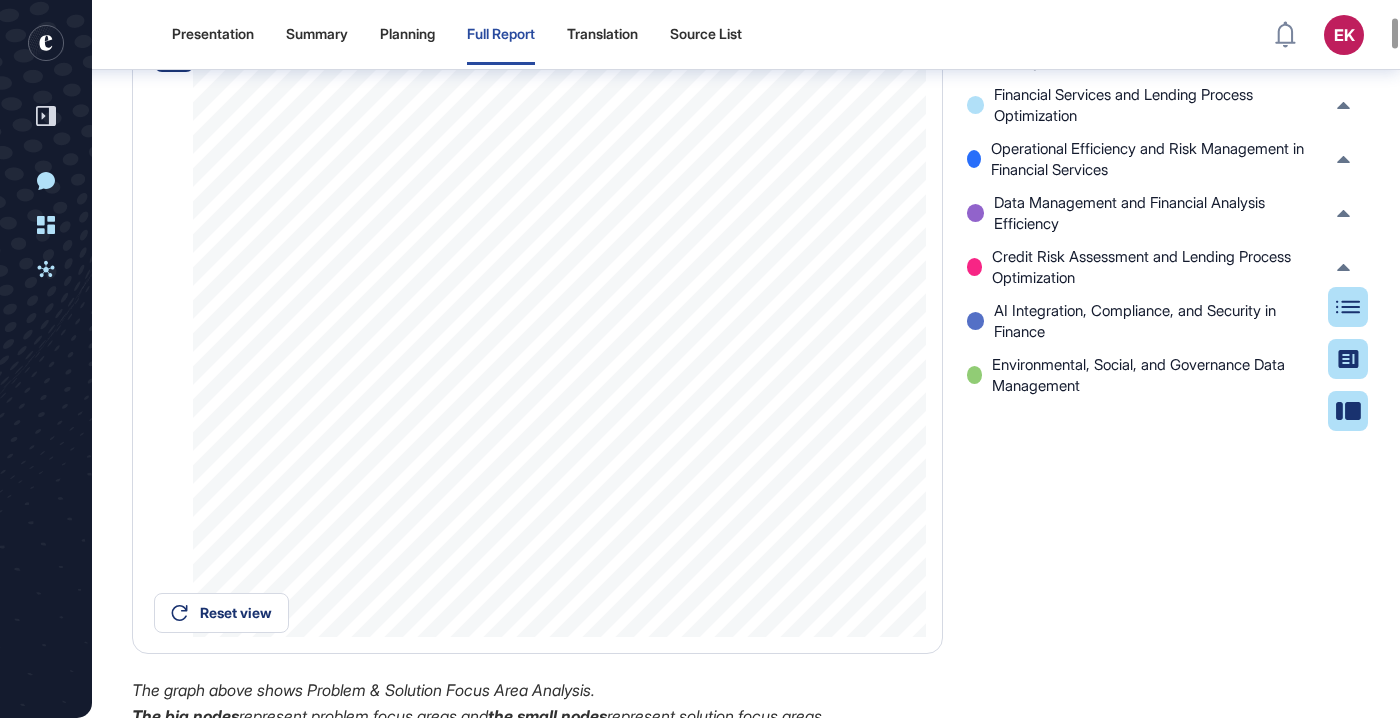click on "All Companies (641)" 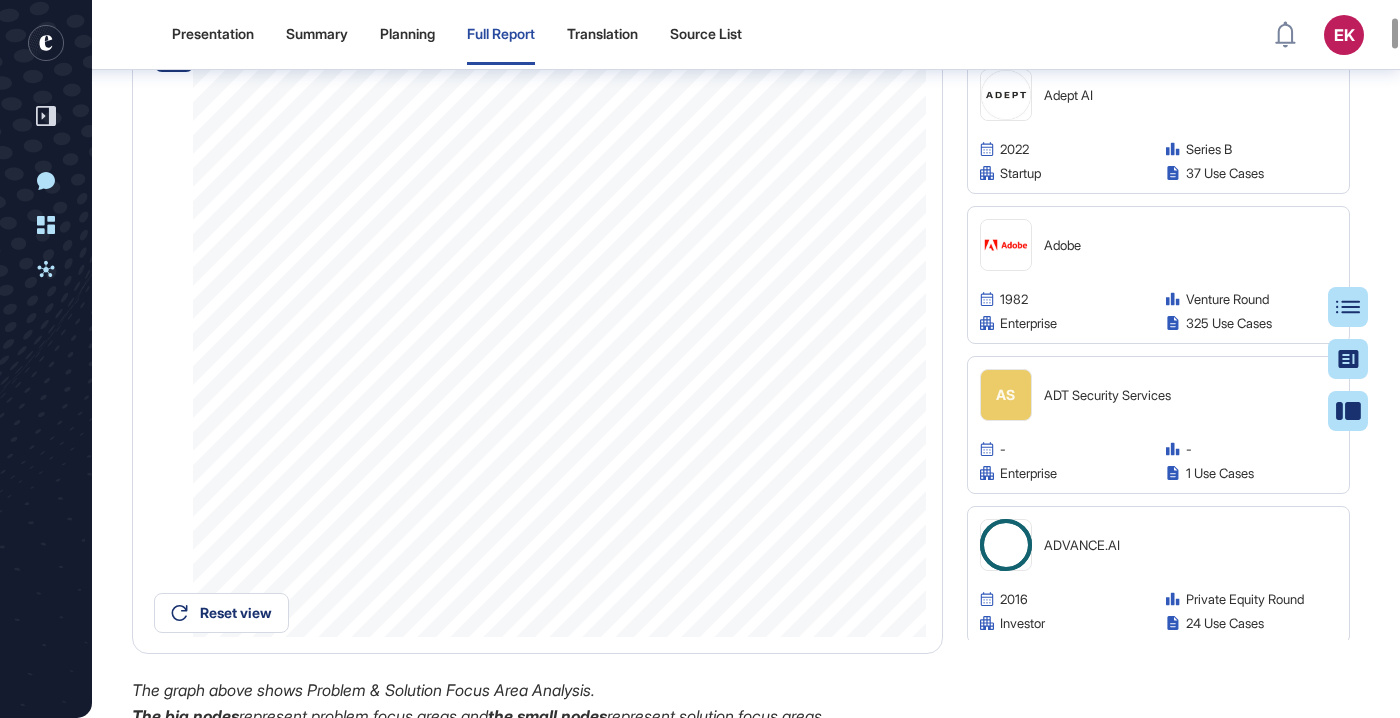 scroll, scrollTop: 2569, scrollLeft: 0, axis: vertical 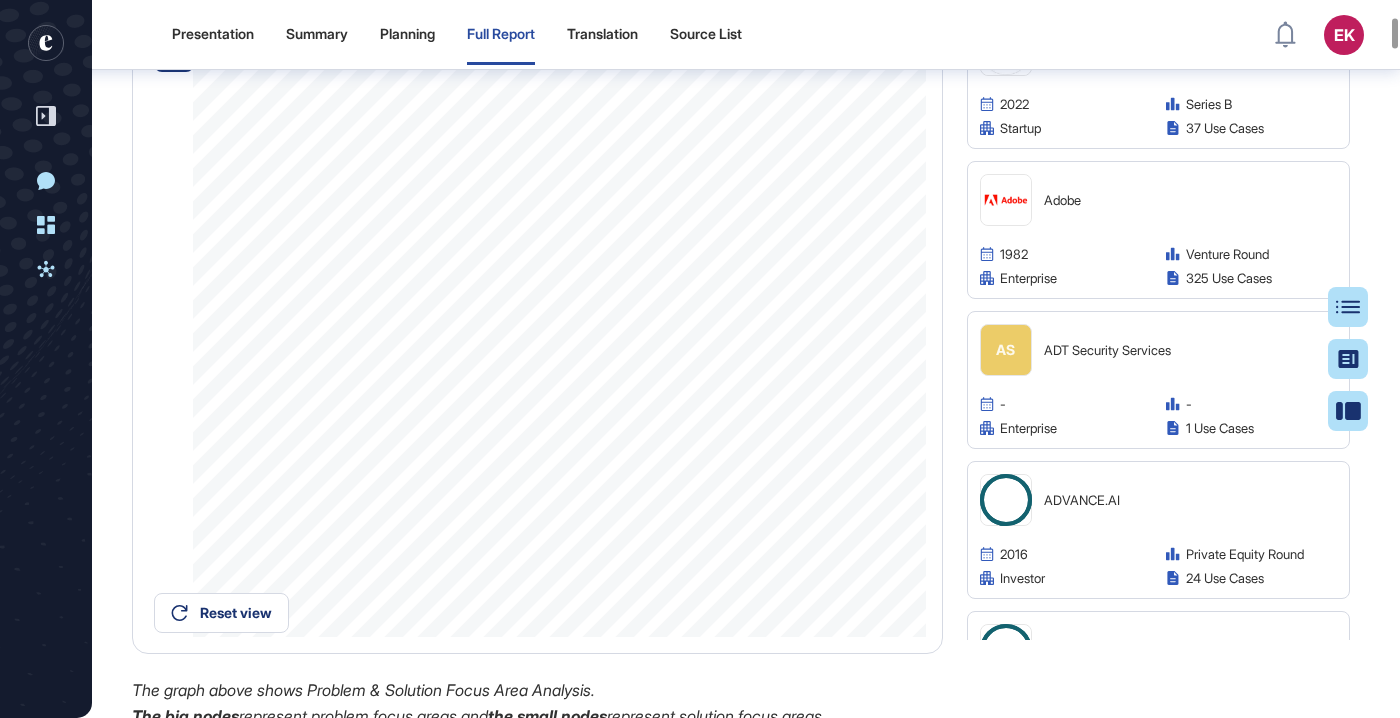 click on "All Problem Areas (77)" 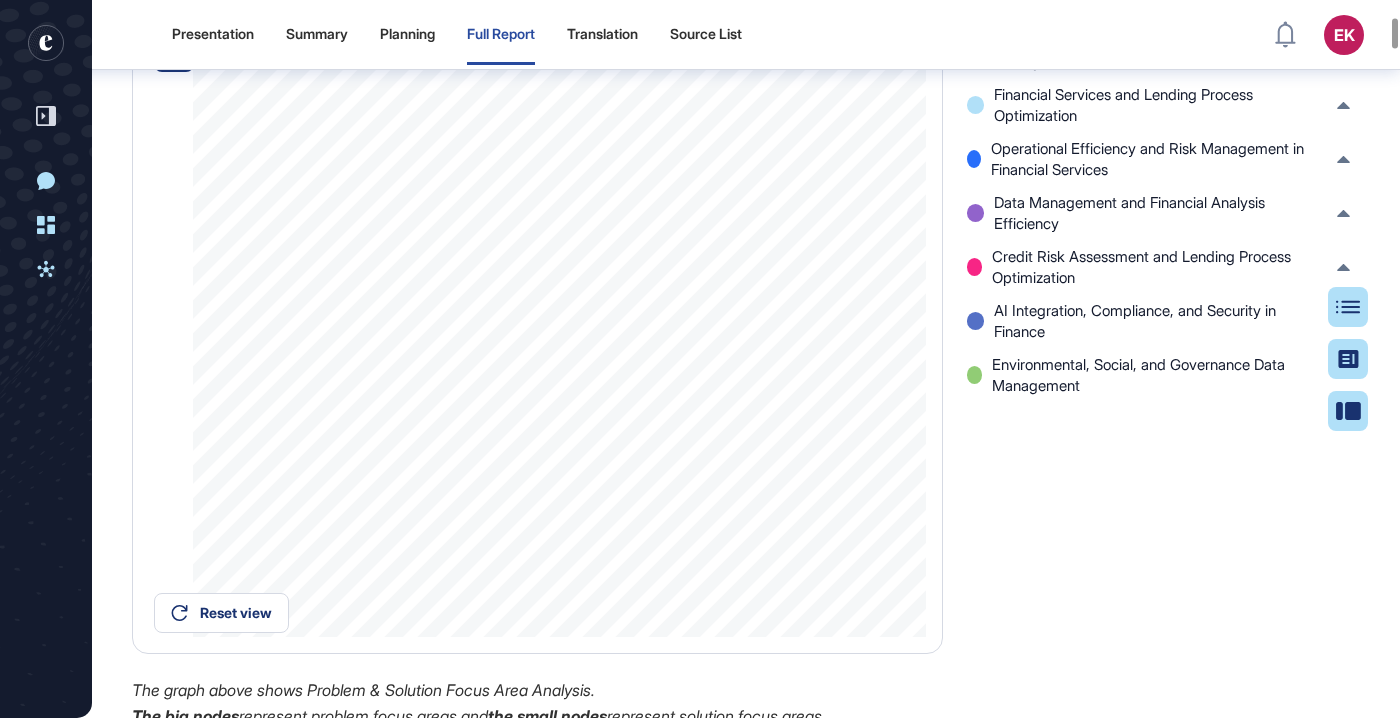 click on "All Problem Areas (77)" 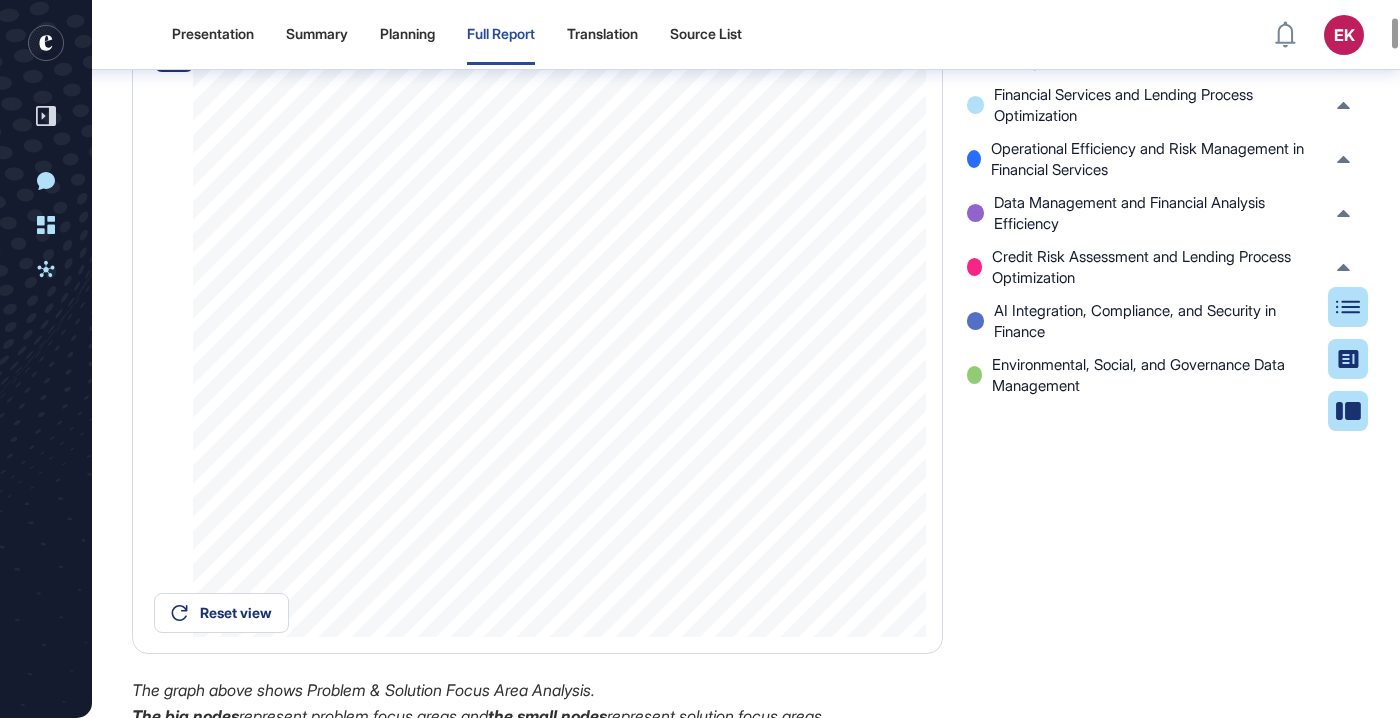 click on "Data Security, Privacy, and Compliance Management" at bounding box center [1160, 51] 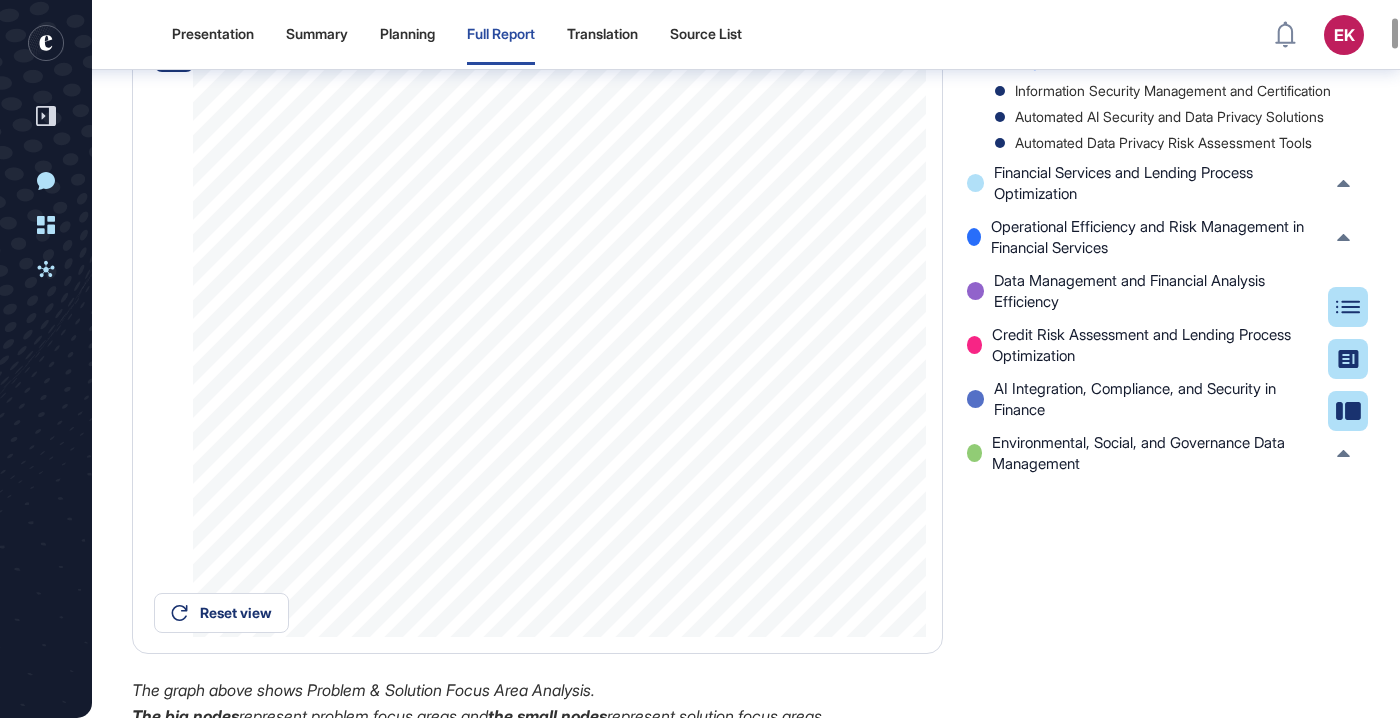 click on "Problem & Solution Location Impact Focus Top Companies Graph List Market Map Reset view The graph above shows Problem & Solution Focus Area Analysis. The big nodes  represent problem focus areas and  the small nodes  represent solution focus areas. All Problem Areas (77) All Companies (641) Data Security, Privacy, and Compliance Management Information Security Management and Certification Automated AI Security and Data Privacy Solutions Automated Data Privacy Risk Assessment Tools Financial Services and Lending Process Optimization AI-Driven Credit and Risk Management Solutions AI Automation and Optimization in Financial Services AI and Automation in Trade Finance and Lending API-Driven Financial Services and Payment Solutions Integrated Financial Services Platforms and APIs Operational Efficiency and Risk Management in Financial Services AI-Driven Automation and Analytics in Finance AI-Driven Risk Analytics and Data Management Automated Customer Data Integration and KYC Platforms 11x.ai 2022 Series B startup" 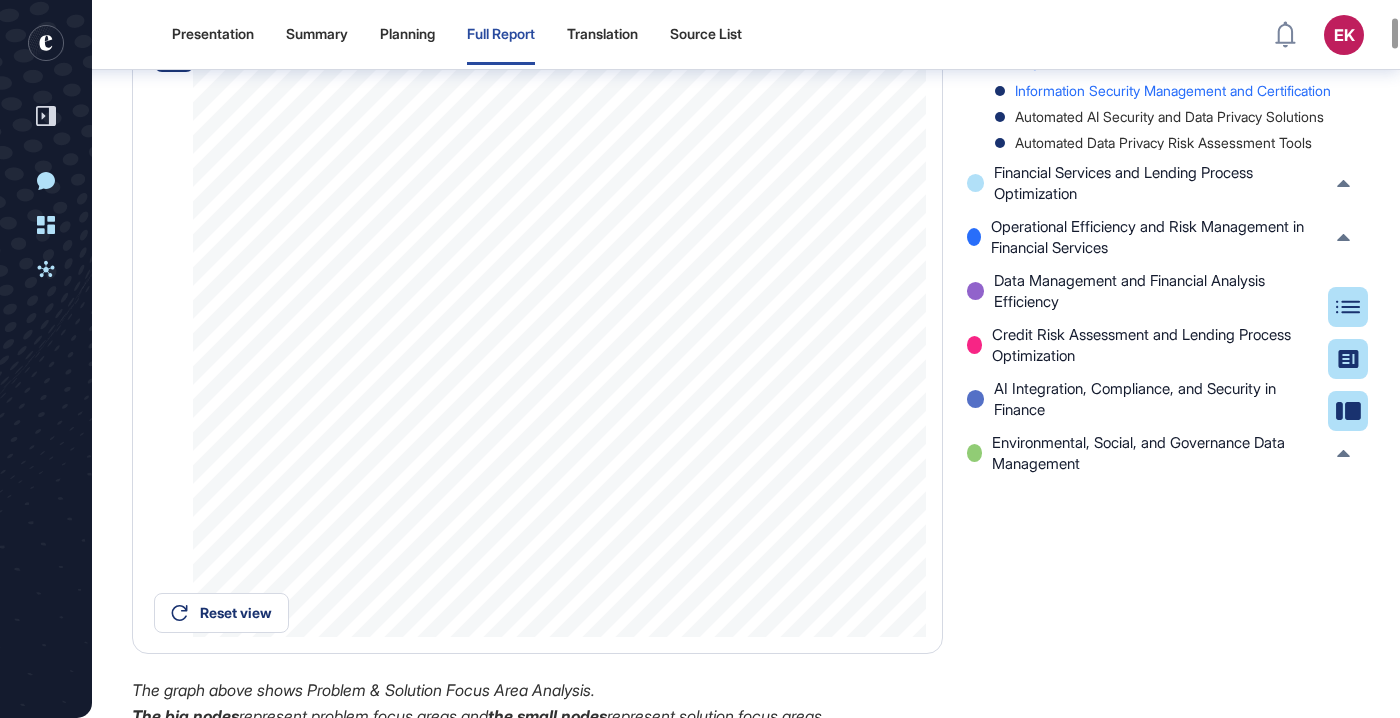 click on "Information Security Management and Certification" at bounding box center (1172, 91) 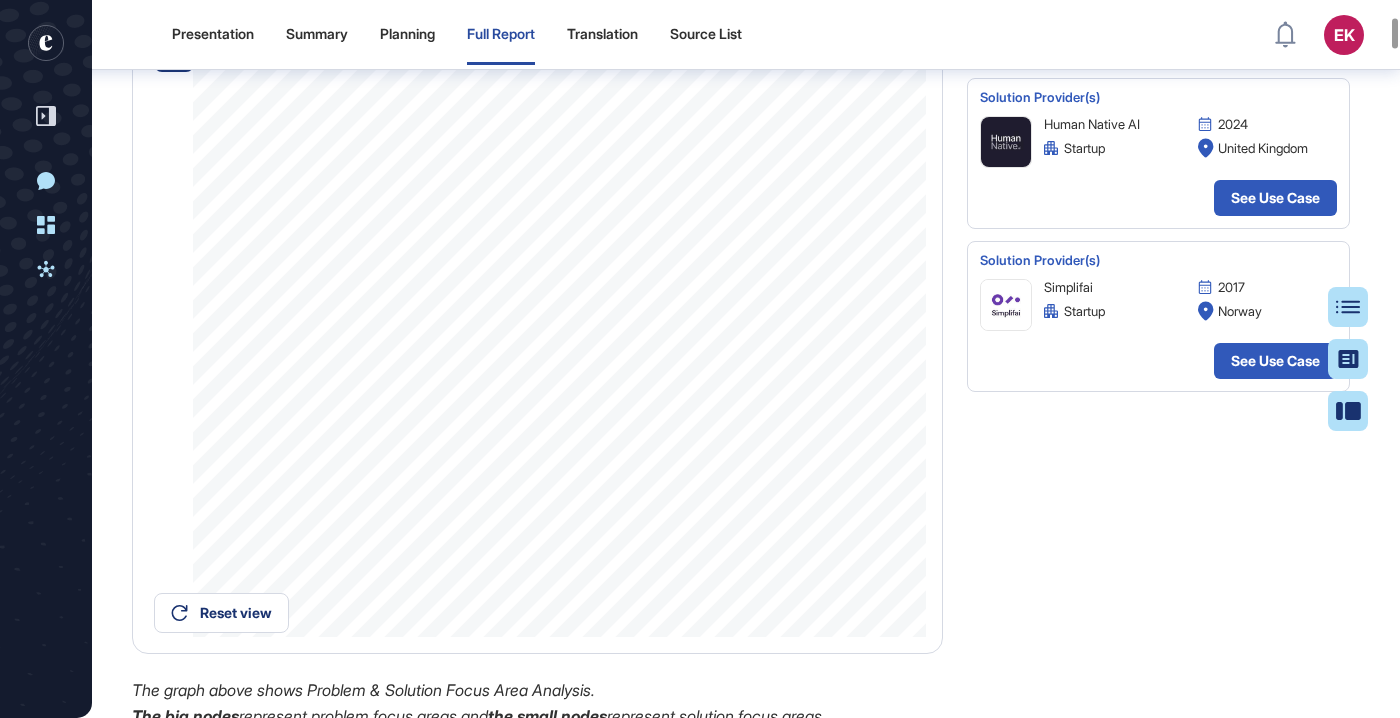 click on "Use Cases (2)" 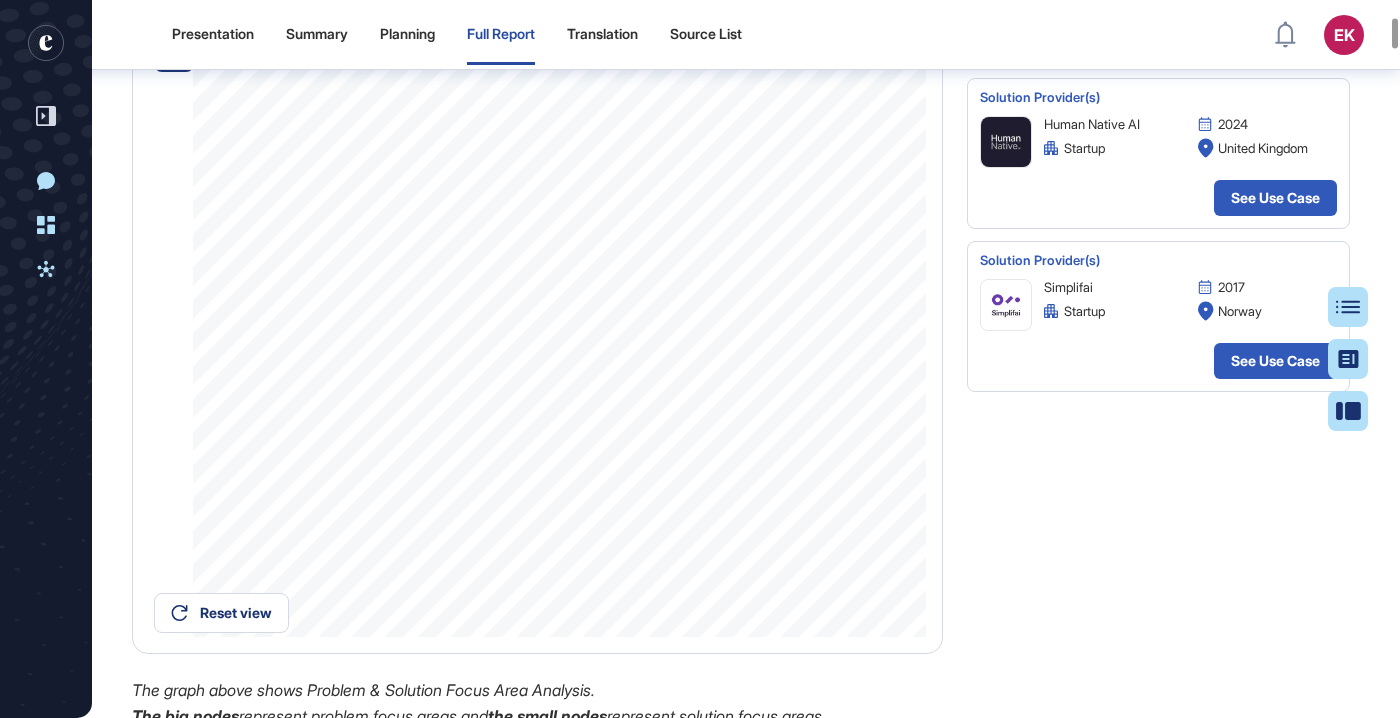 click on "Use Cases (2)" 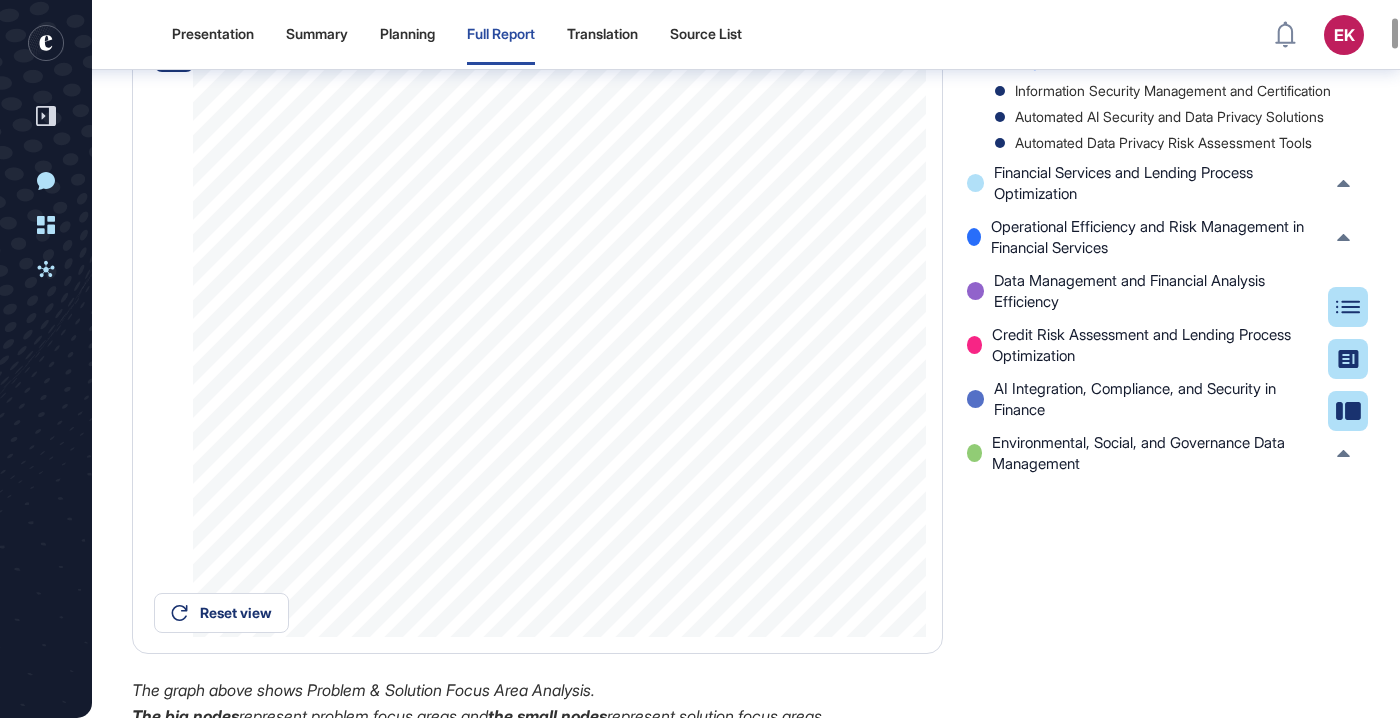 click on "All Problem Areas (77) All Companies (641) Data Security, Privacy, and Compliance Management Information Security Management and Certification Automated AI Security and Data Privacy Solutions Automated Data Privacy Risk Assessment Tools Financial Services and Lending Process Optimization AI-Driven Credit and Risk Management Solutions AI Automation and Optimization in Financial Services AI and Automation in Trade Finance and Lending API-Driven Financial Services and Payment Solutions Integrated Financial Services Platforms and APIs Operational Efficiency and Risk Management in Financial Services AI-Driven Automation and Analytics in Finance AI-Driven Risk Analytics and Data Management Automated Customer Data Integration and KYC Platforms AI-Driven Risk Management and Fraud Detection AI and Automation Enhancements in Banking AI-Driven Automation in Financial Compliance AI-Driven Automation and Personalization in Finance AI-Driven Automation and Analytics in Finance Autonomous AI Agents for Workflow Automation -" at bounding box center [1163, 324] 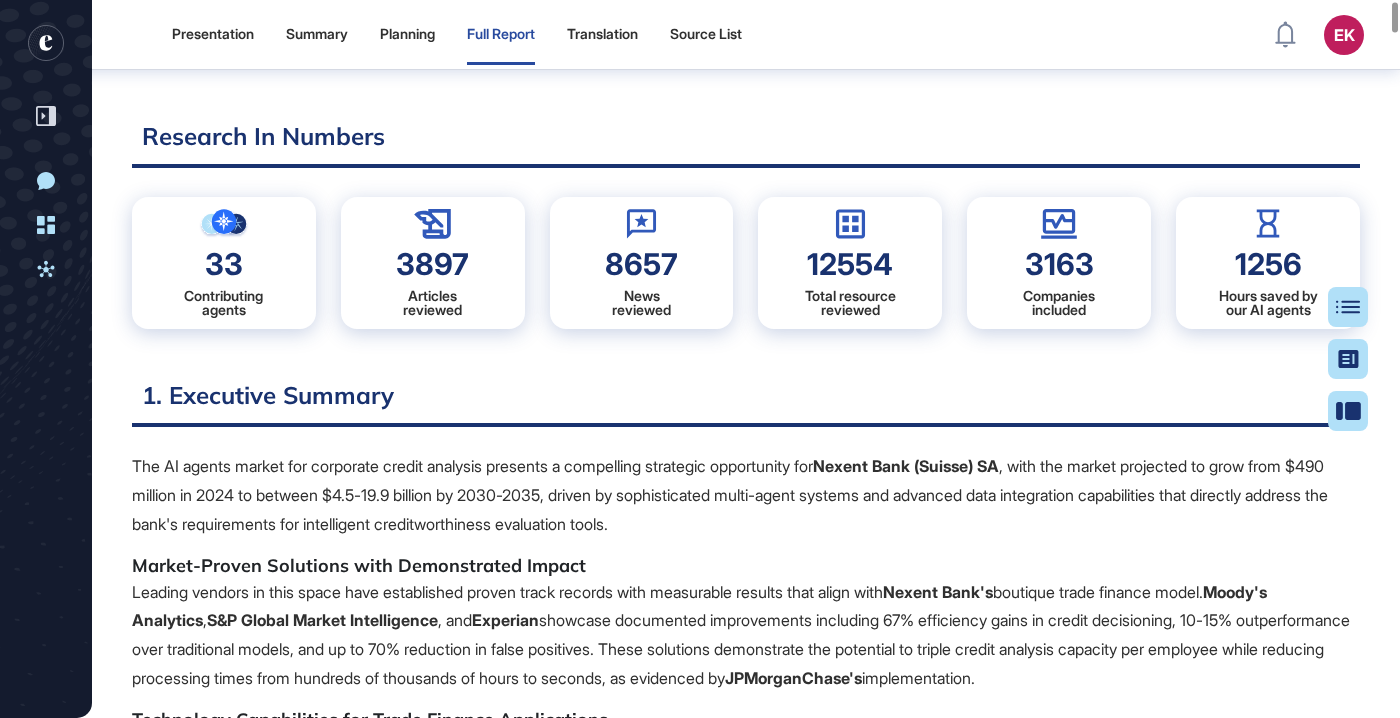 scroll, scrollTop: 209, scrollLeft: 0, axis: vertical 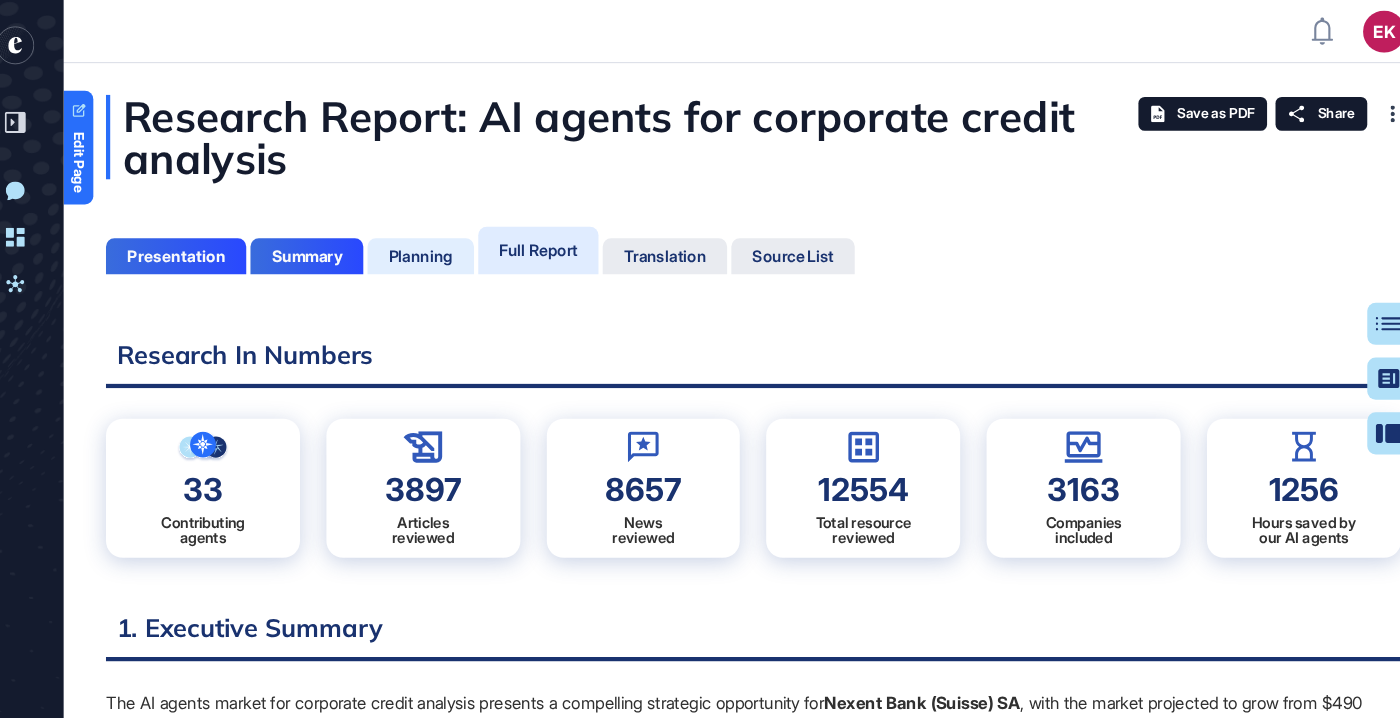 click on "Planning" 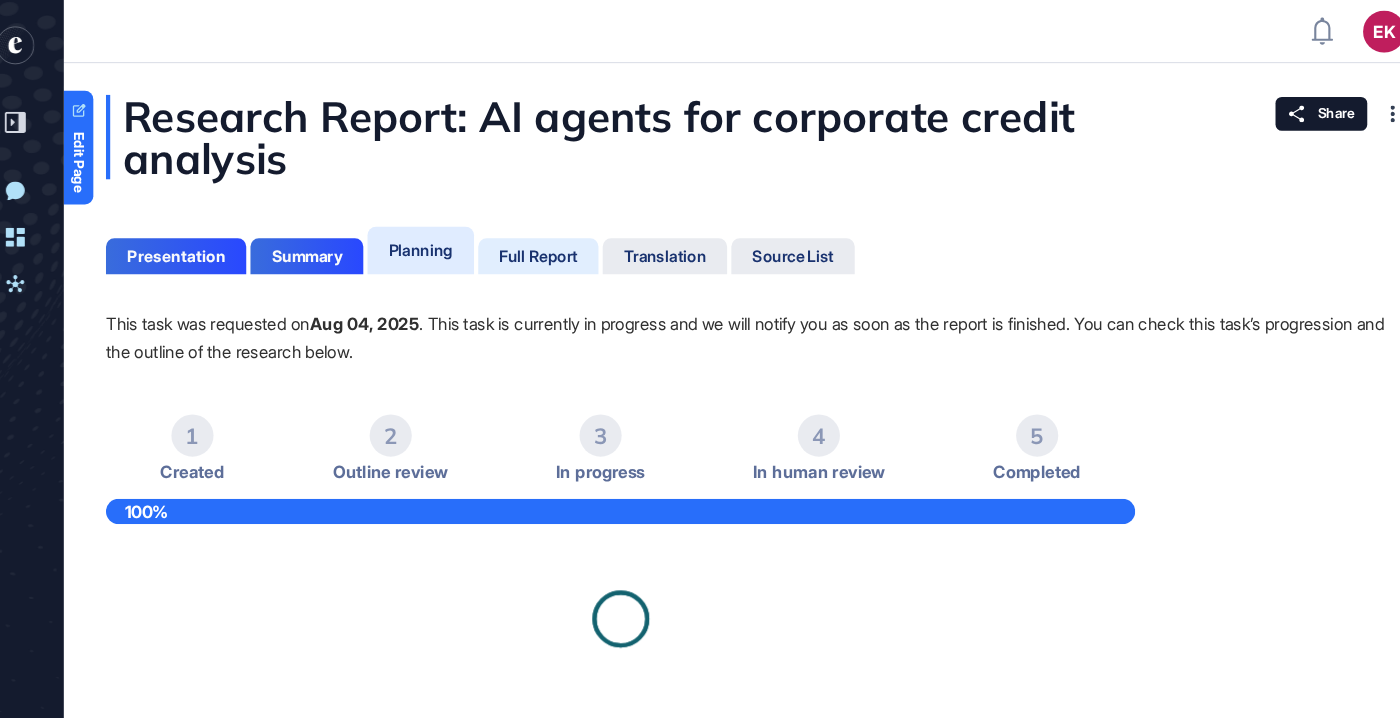 click on "Full Report" at bounding box center (542, 243) 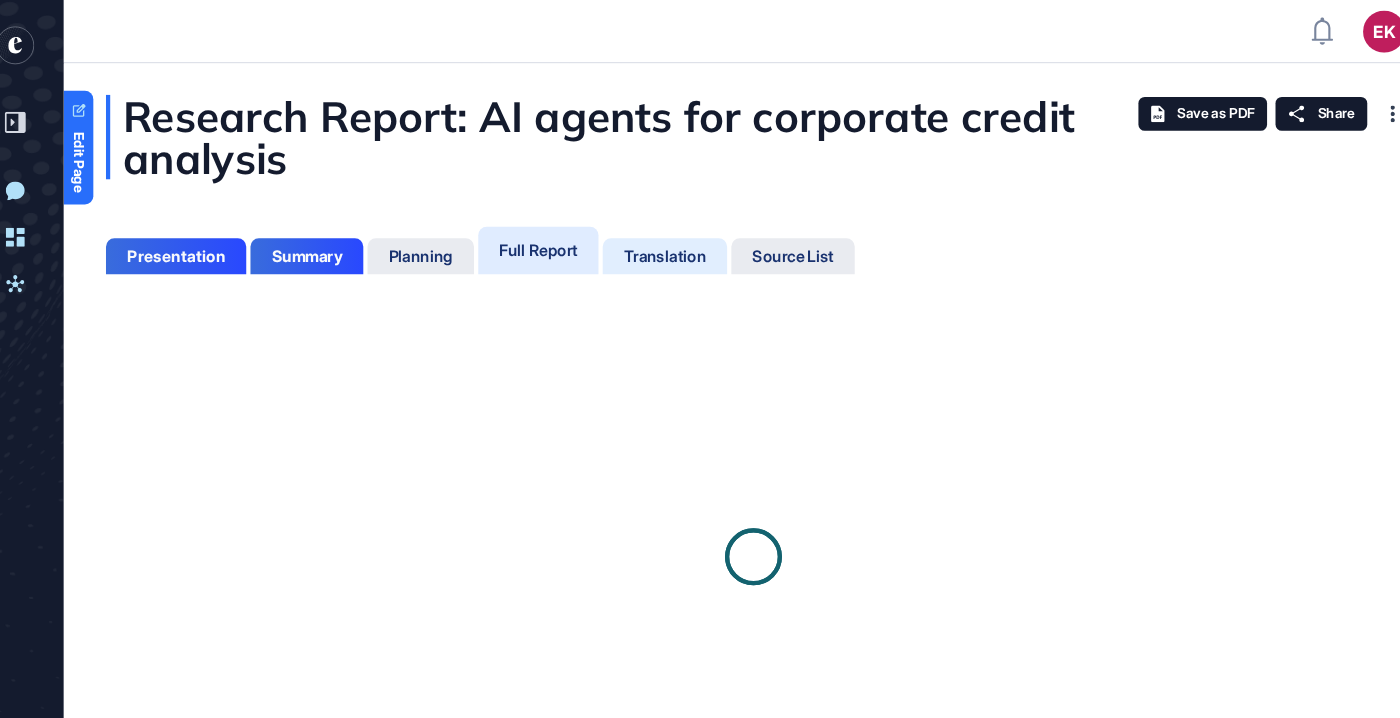 click on "Translation" 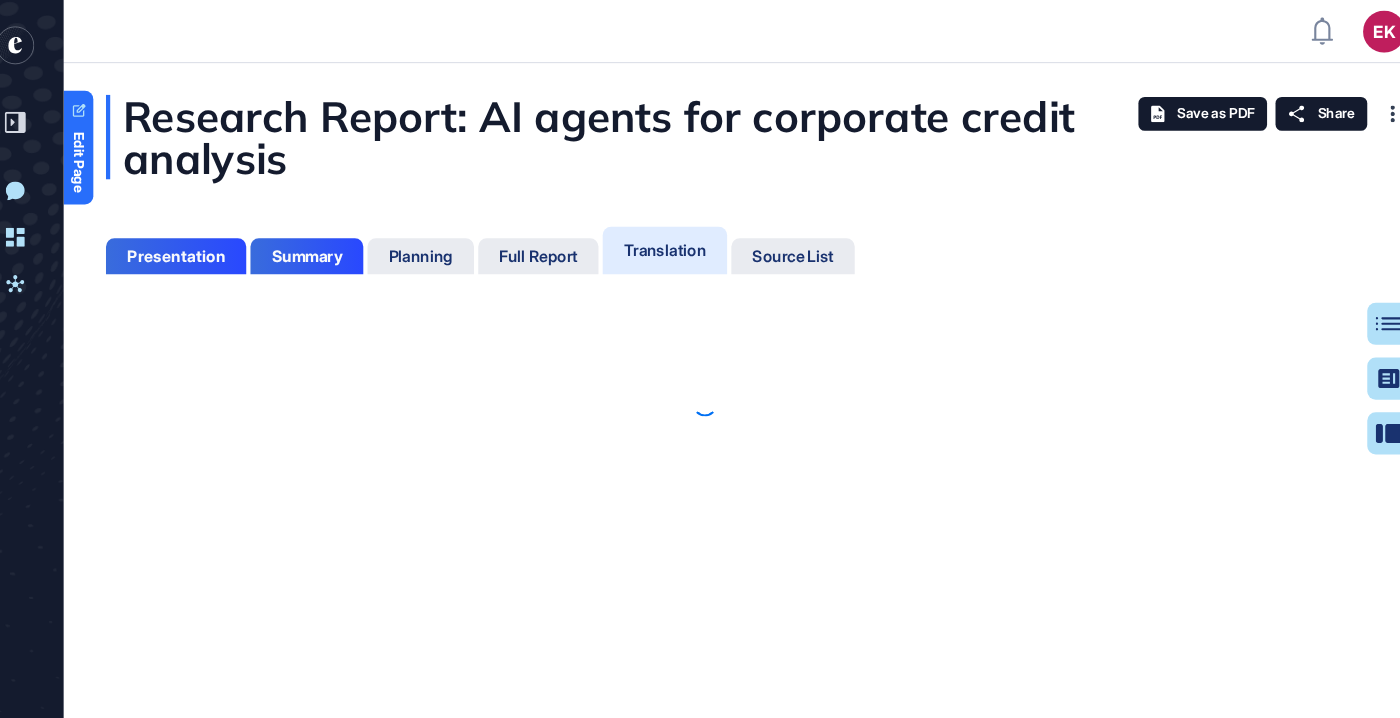 scroll, scrollTop: 9, scrollLeft: 1, axis: both 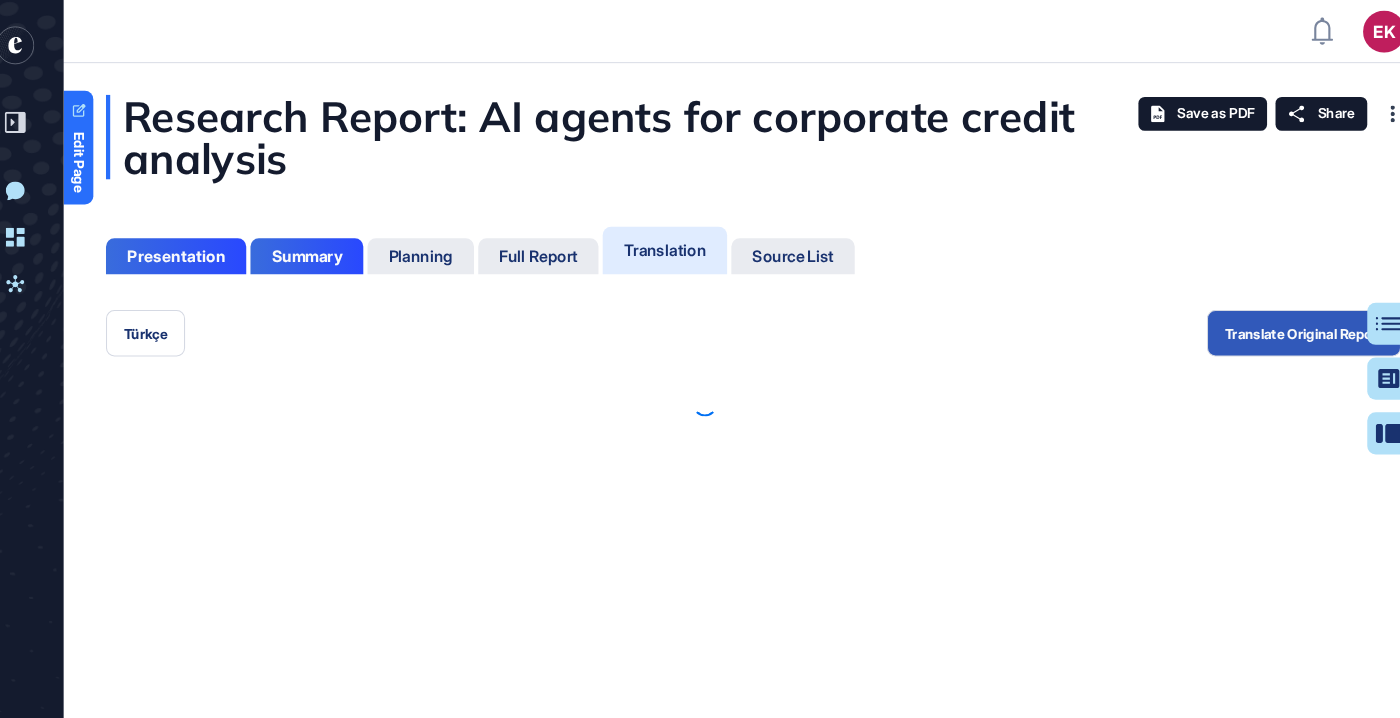 click at bounding box center (700, 383) 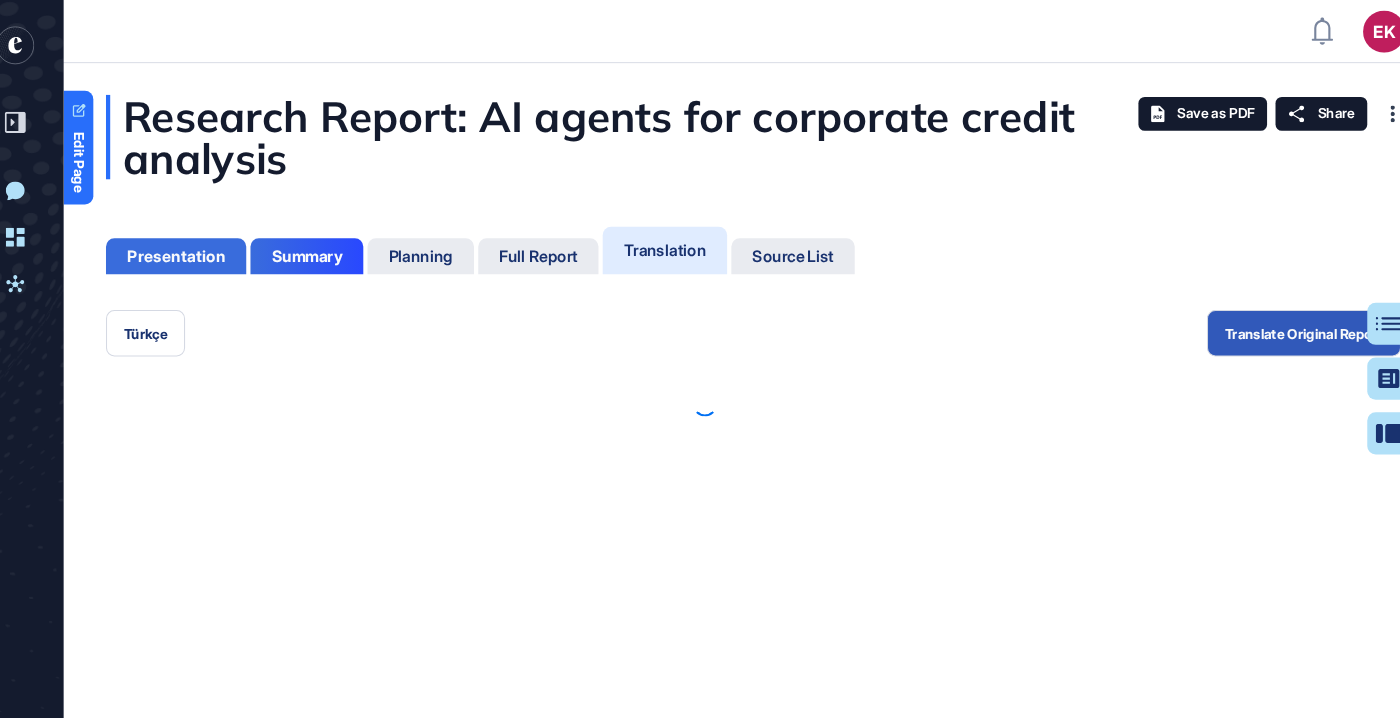 click on "Presentation" at bounding box center (198, 243) 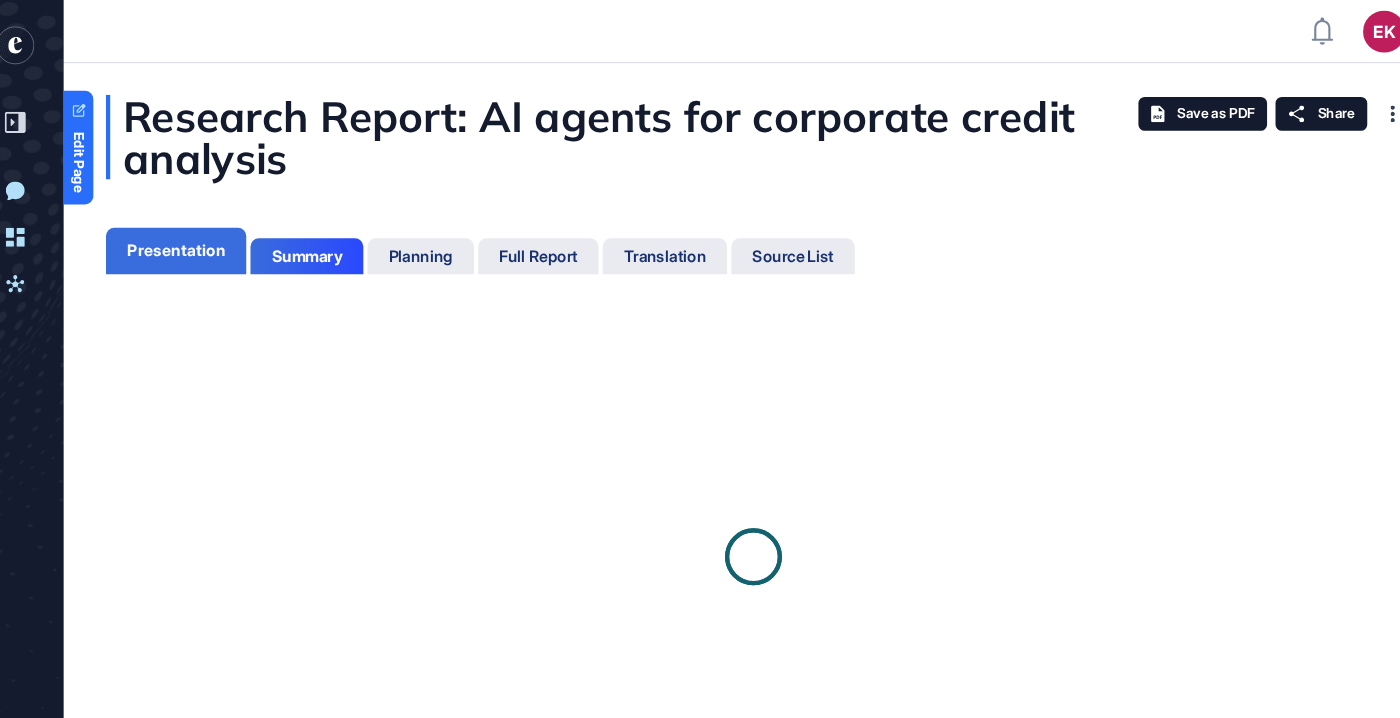 scroll, scrollTop: 9, scrollLeft: 1, axis: both 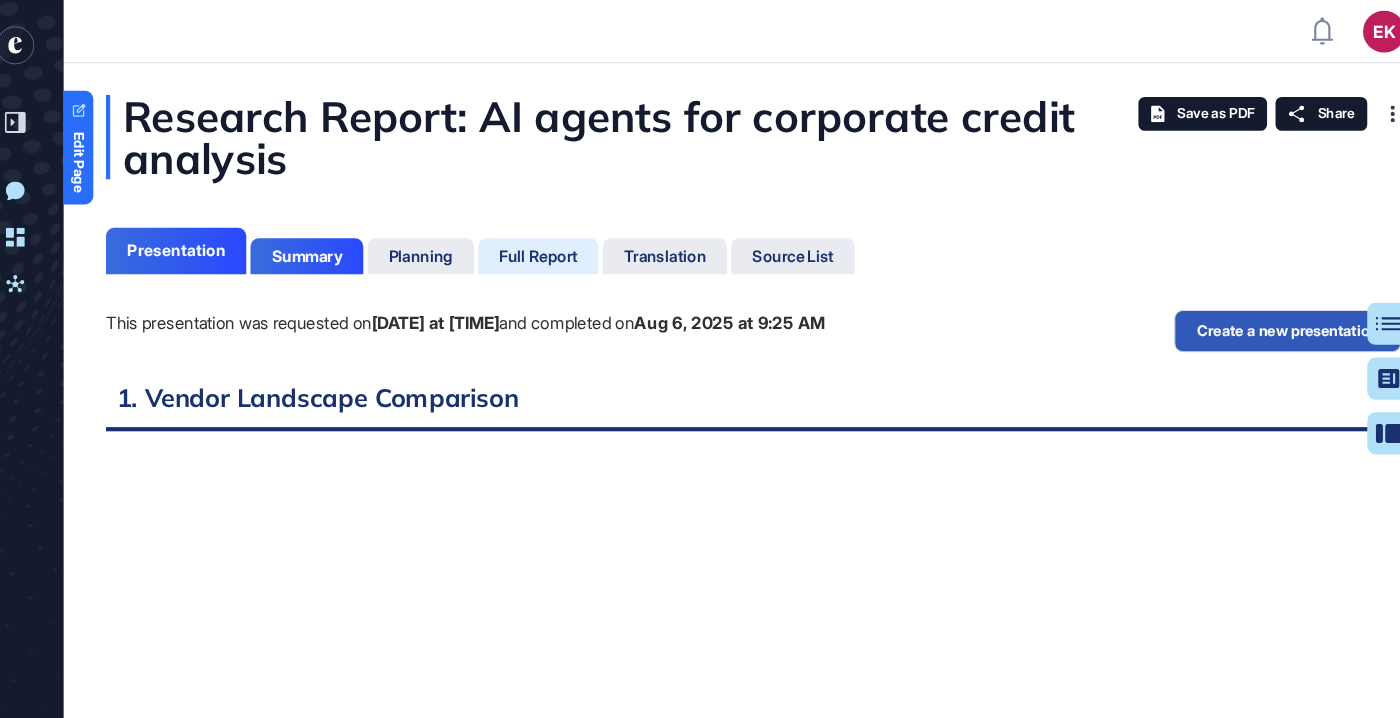 click on "Full Report" at bounding box center (542, 243) 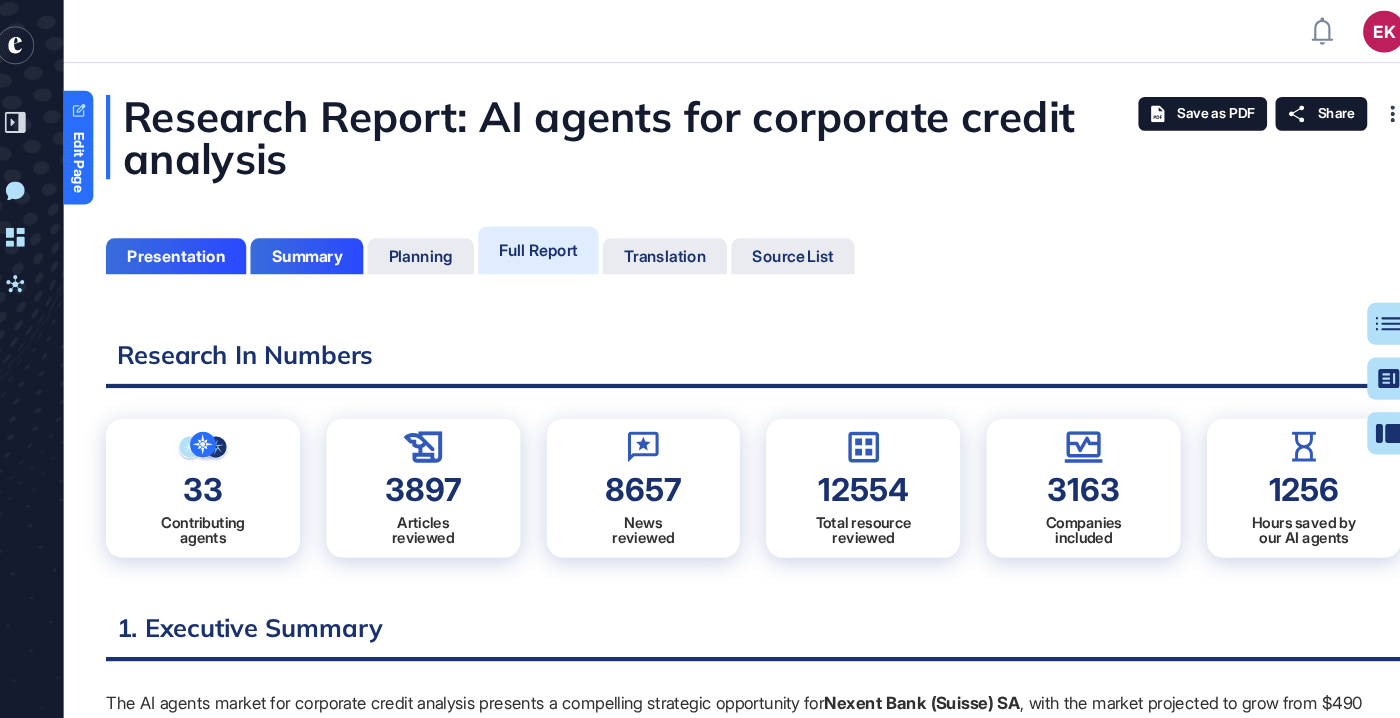 scroll, scrollTop: 9, scrollLeft: 1, axis: both 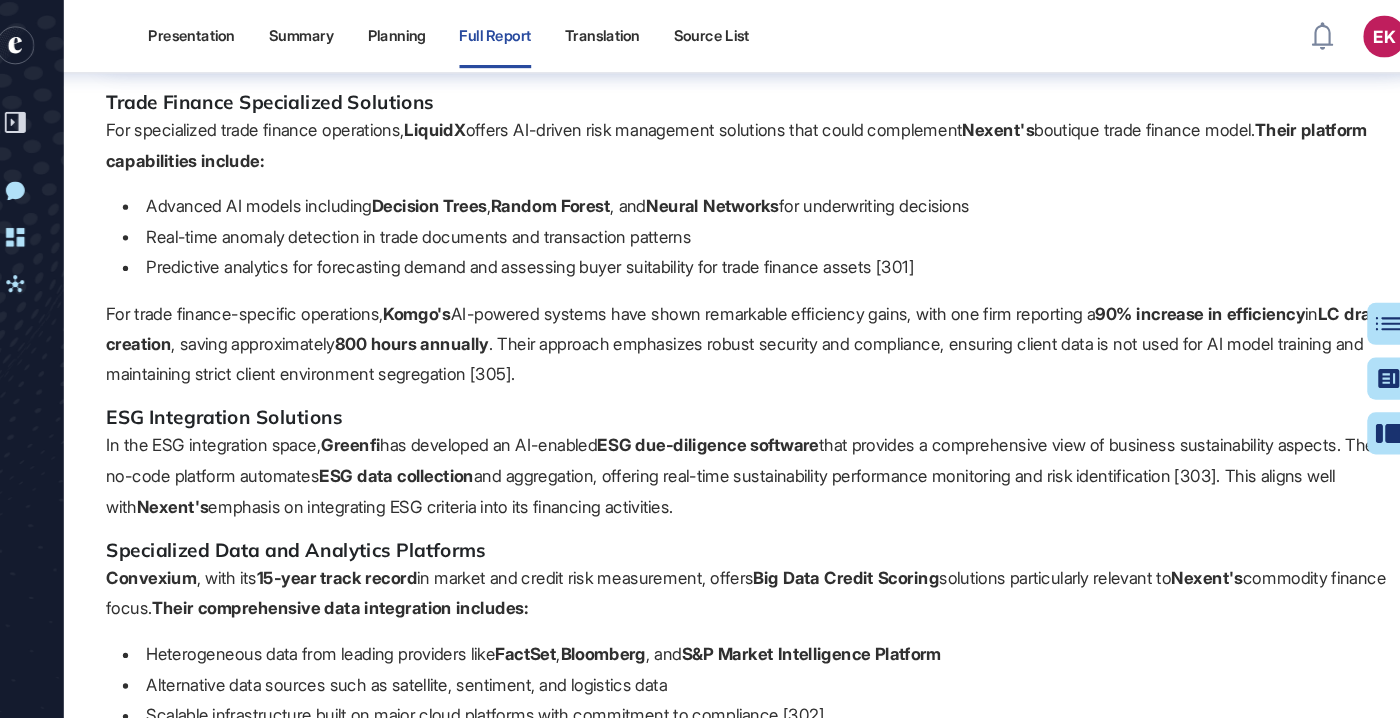 click on "HSBC'nin Global Trade and Receivables Finance (GTRF) işi aracılığıyla yılda 5,8 milyondan fazla ticari işlemi işleme" at bounding box center (756, -1878) 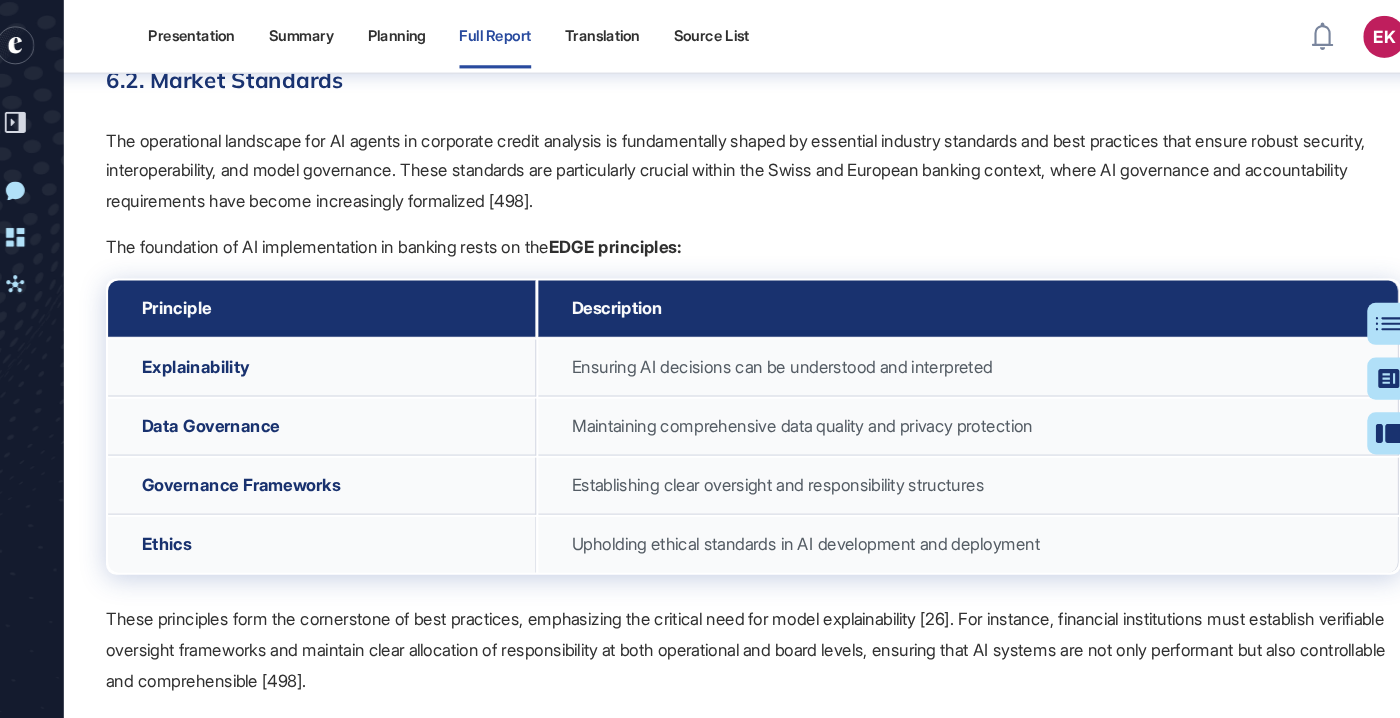 scroll, scrollTop: 120088, scrollLeft: 0, axis: vertical 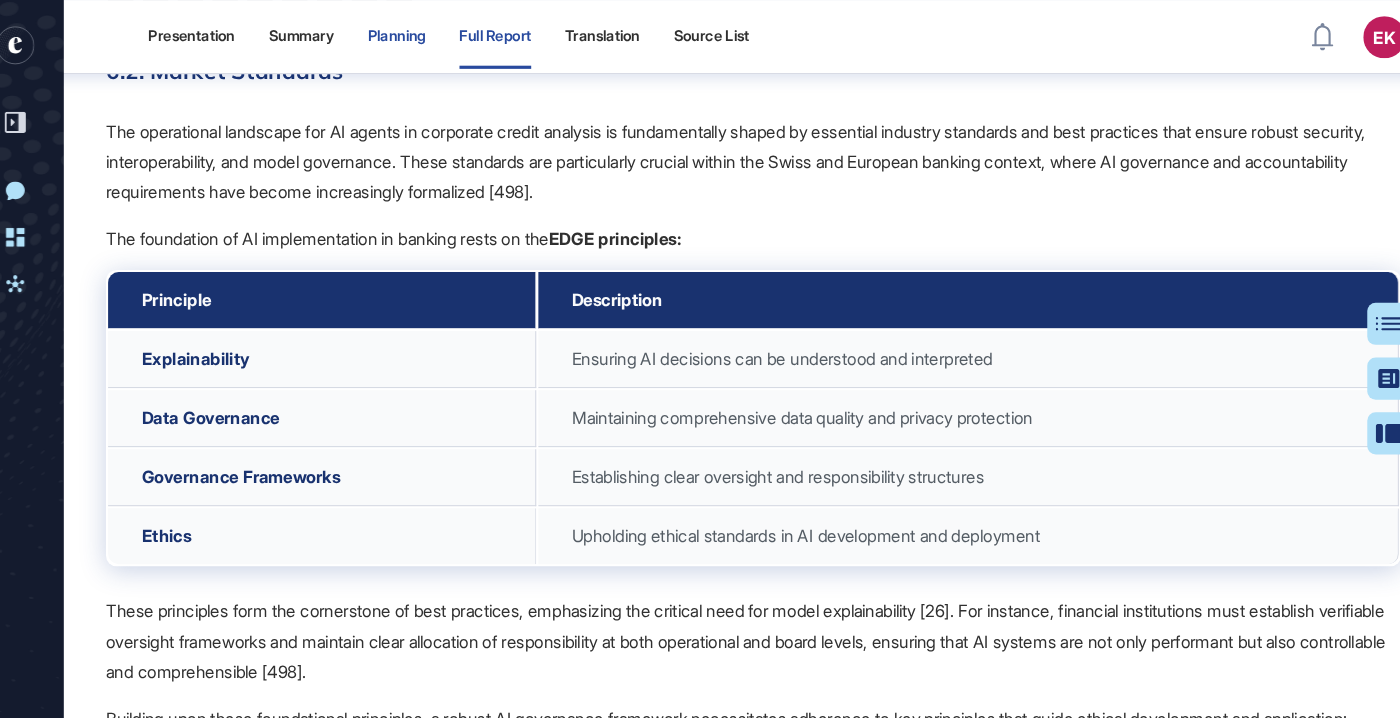 click on "Planning" 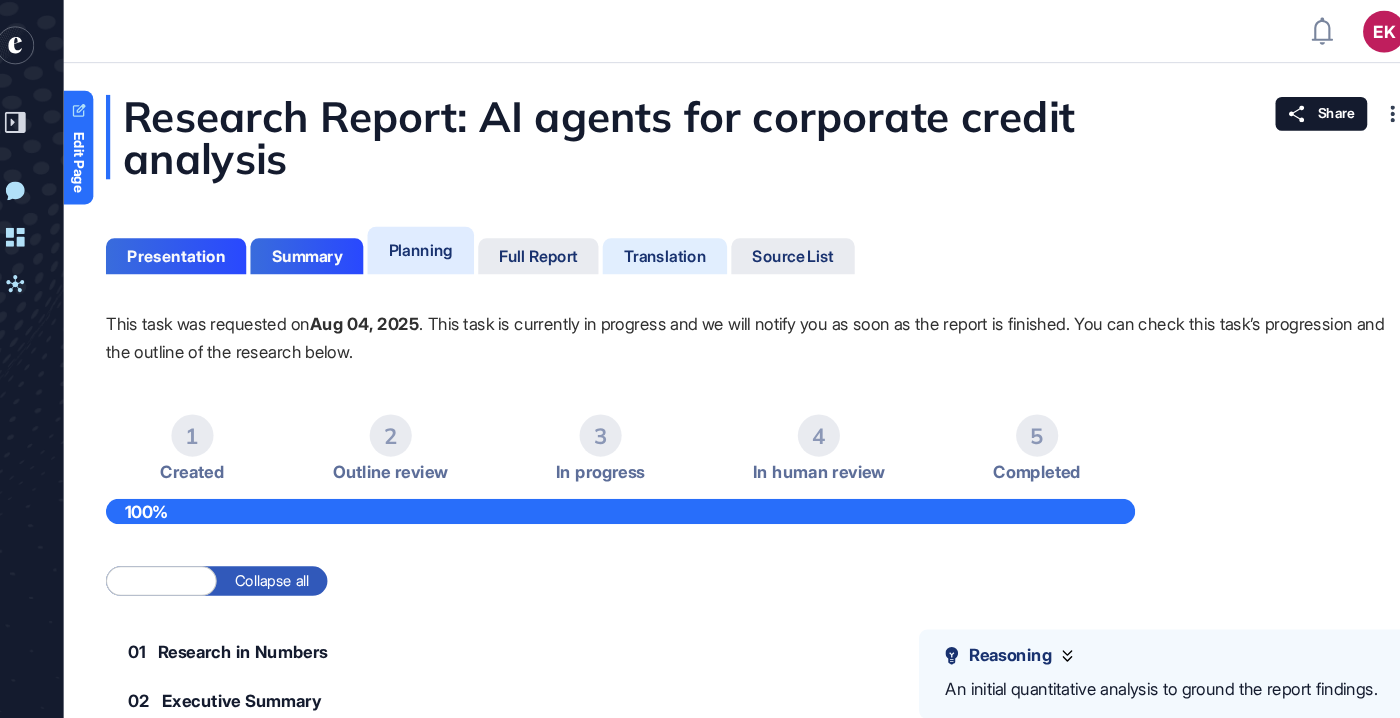 click on "Translation" 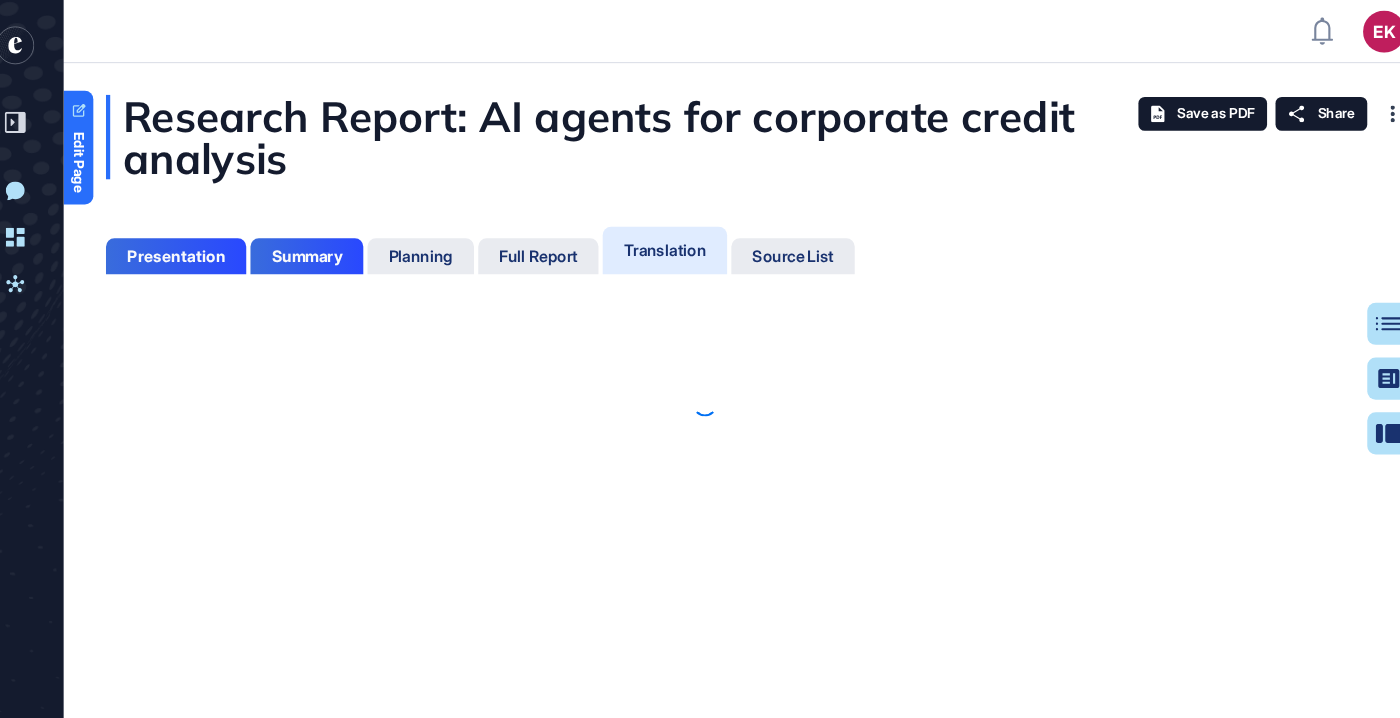 scroll, scrollTop: 618, scrollLeft: 5, axis: both 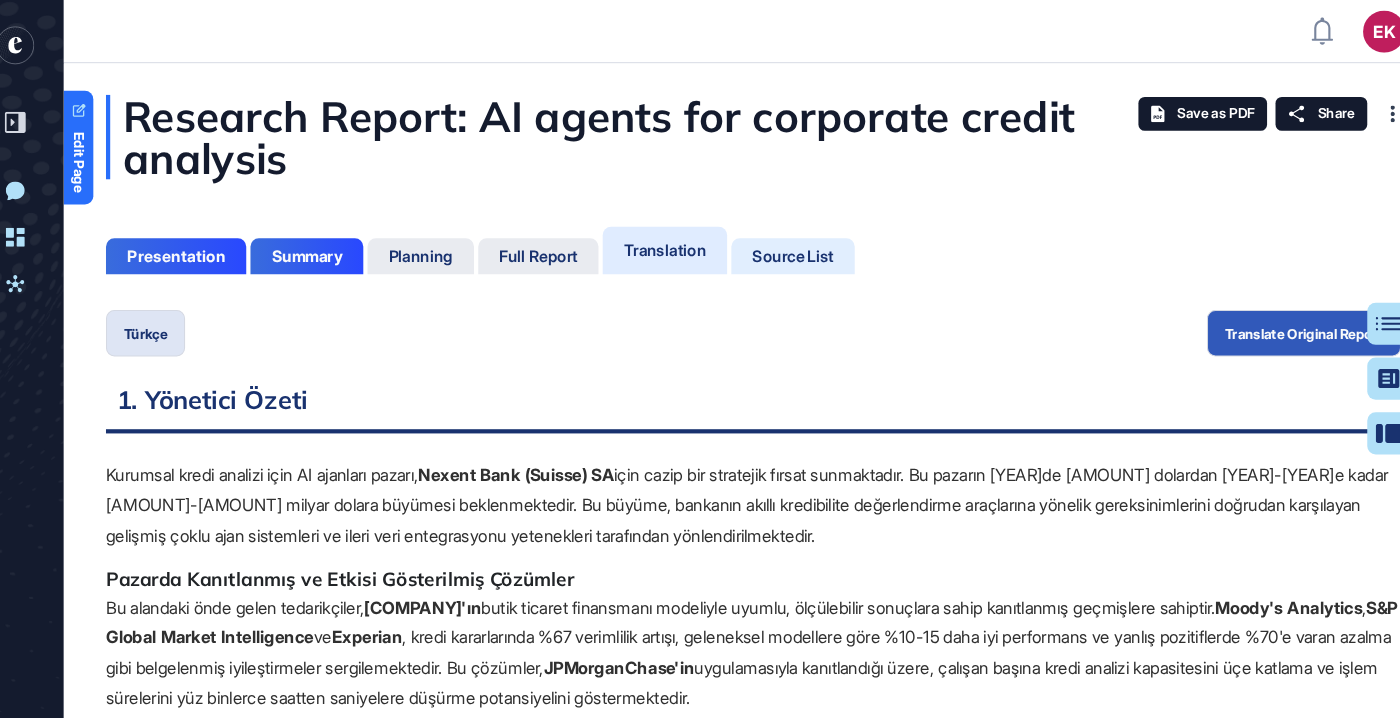 click on "Source List" 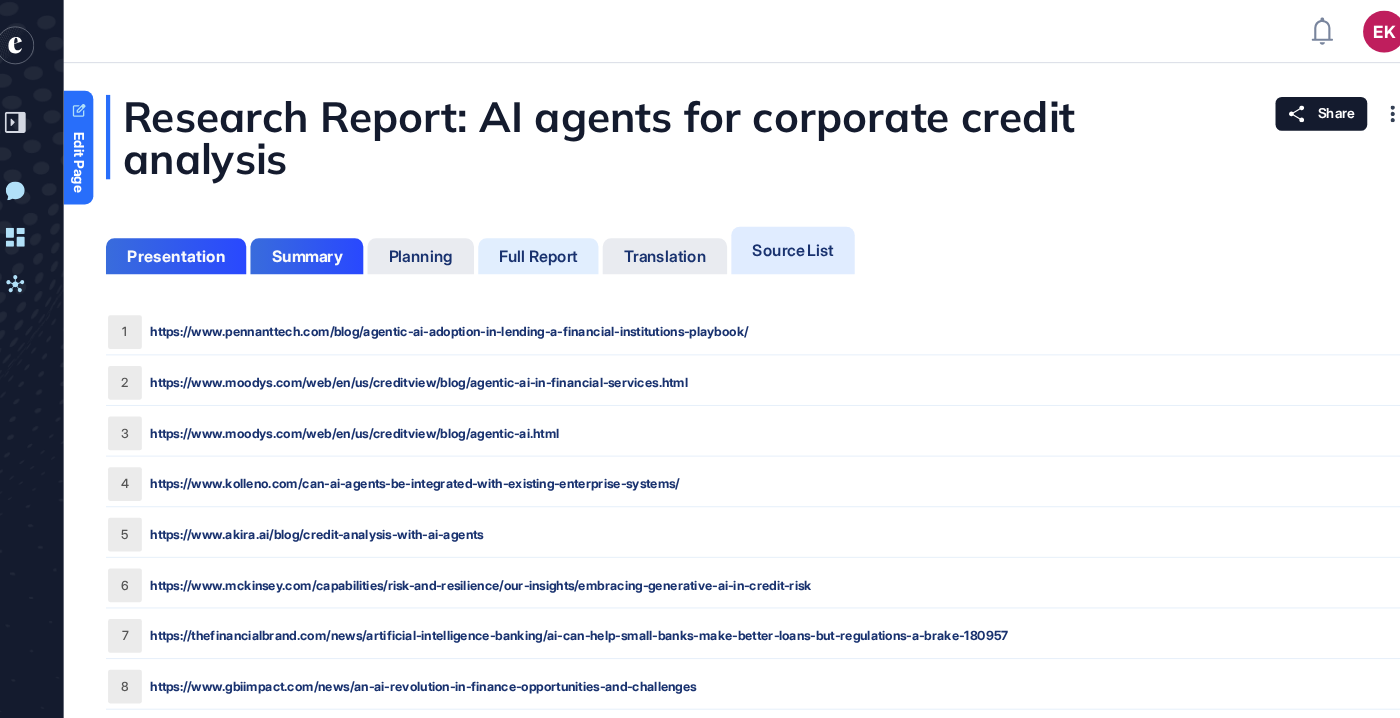 click on "Full Report" at bounding box center (542, 243) 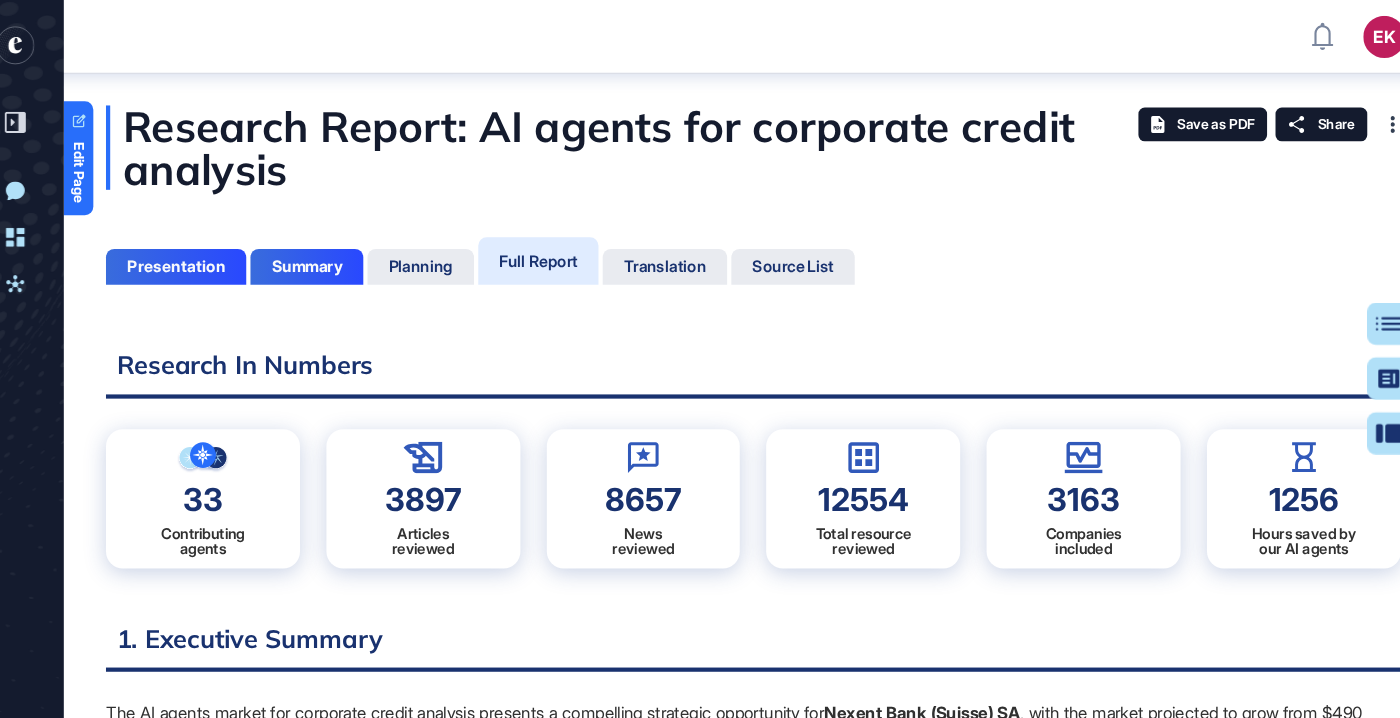 scroll, scrollTop: 260, scrollLeft: 0, axis: vertical 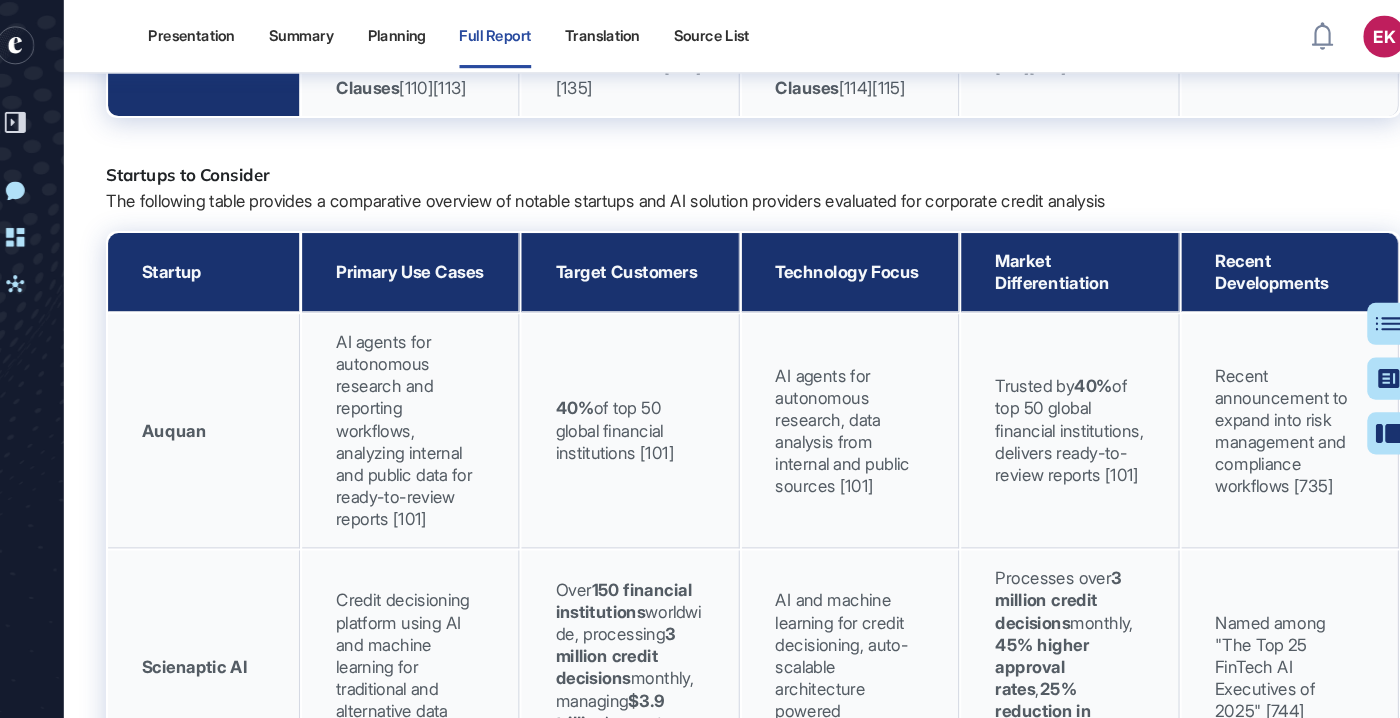 click on "Summary" 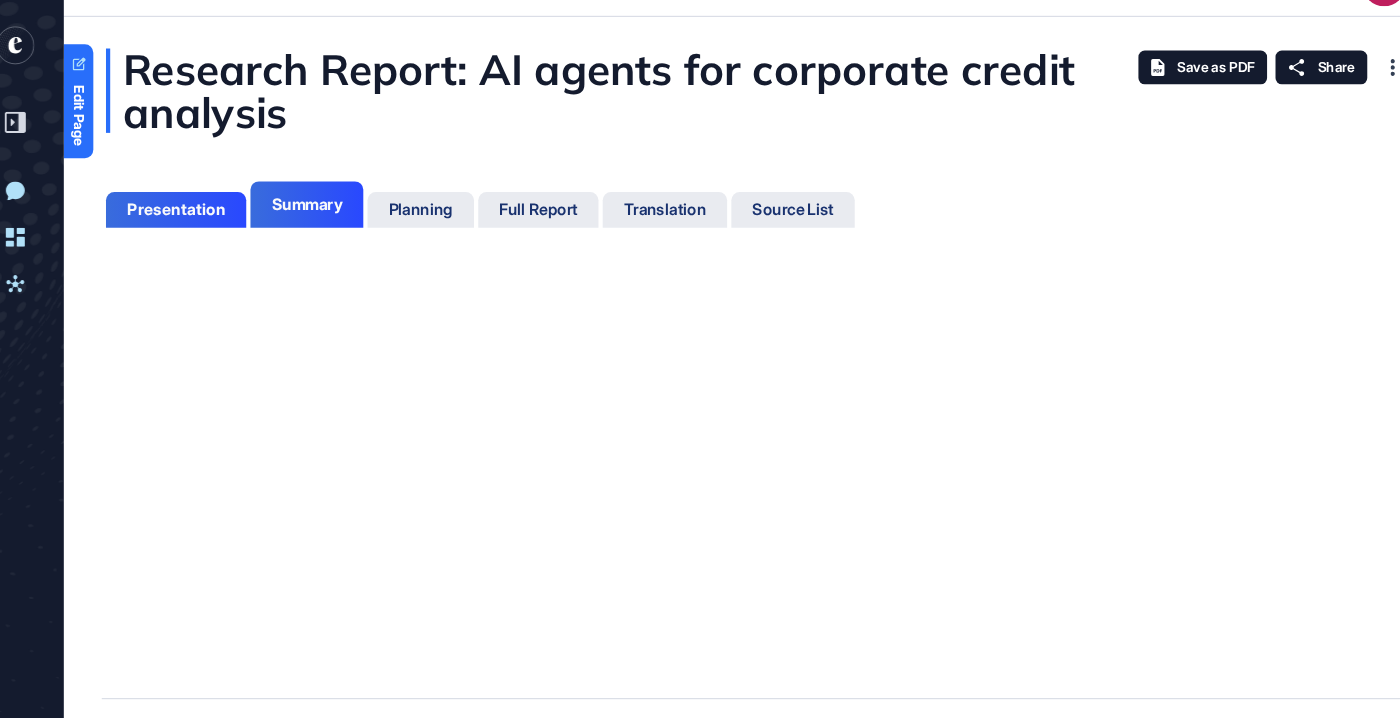 scroll, scrollTop: 0, scrollLeft: 0, axis: both 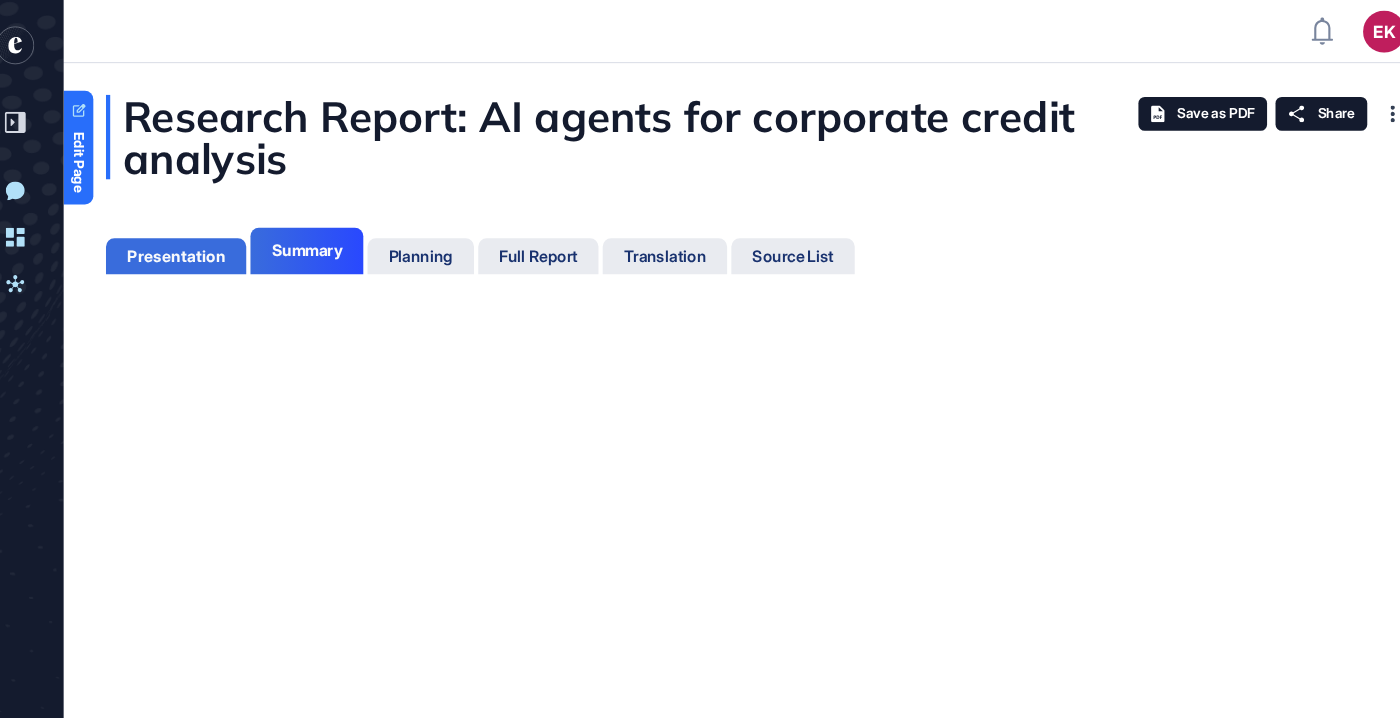 click on "Presentation" at bounding box center [198, 243] 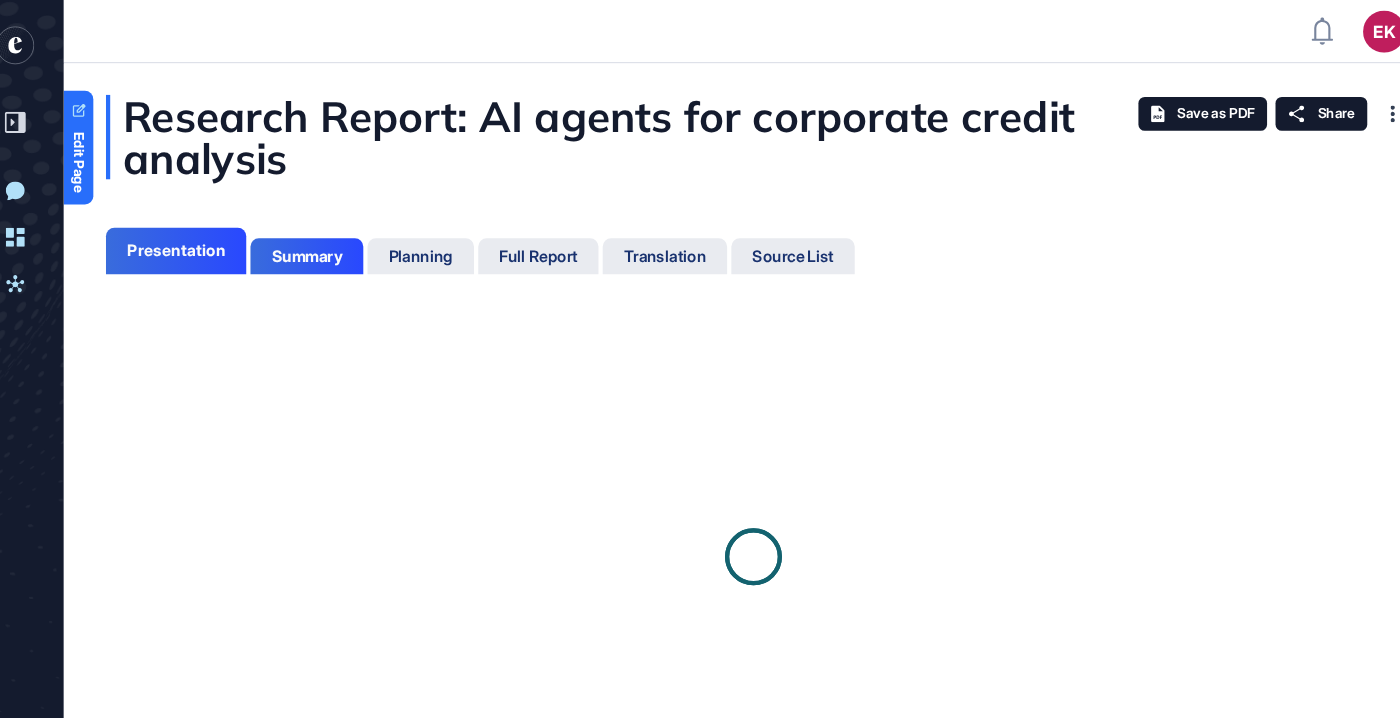 scroll, scrollTop: 618, scrollLeft: 5, axis: both 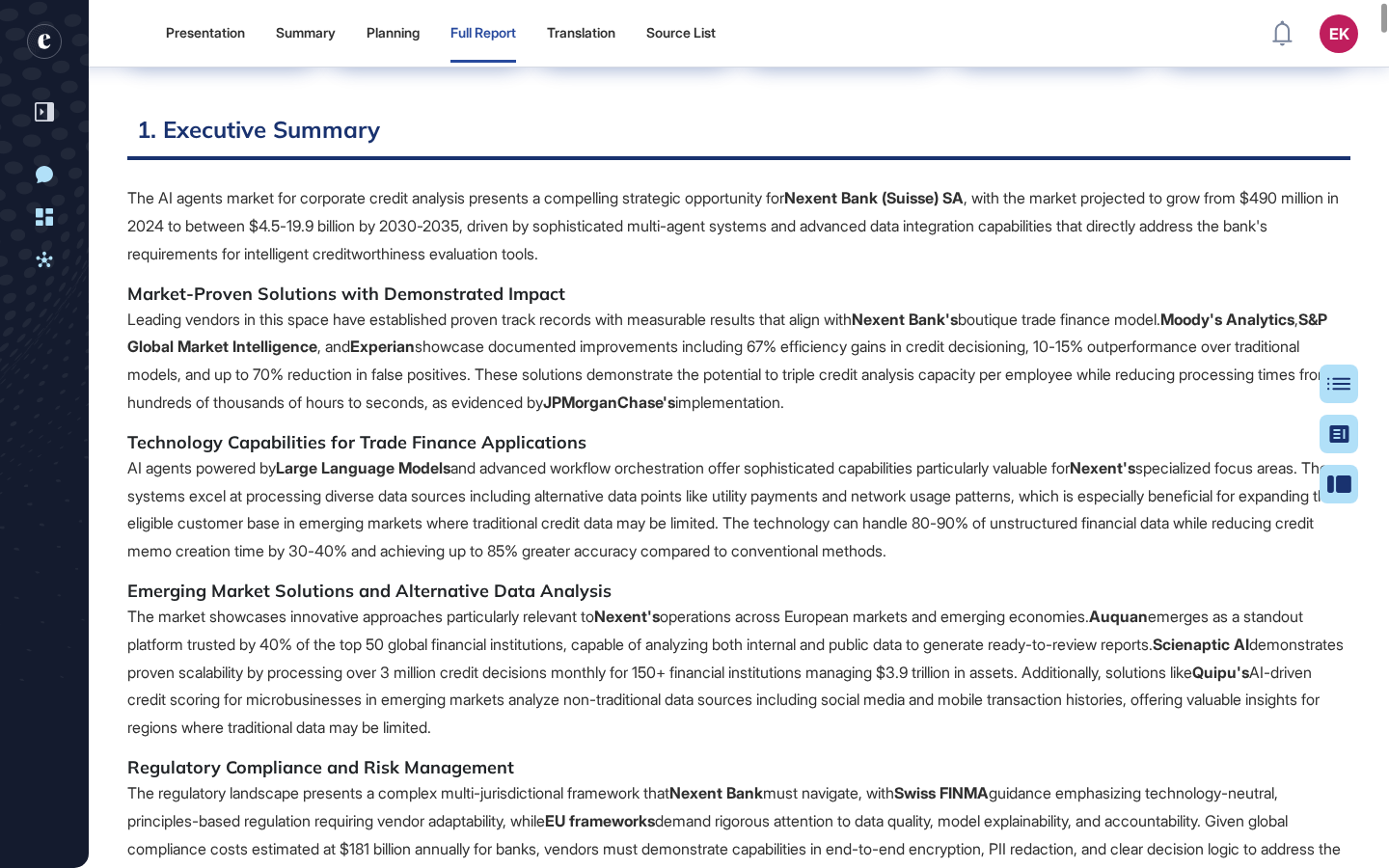 click on "Nexent Bank's" at bounding box center (905, 319) 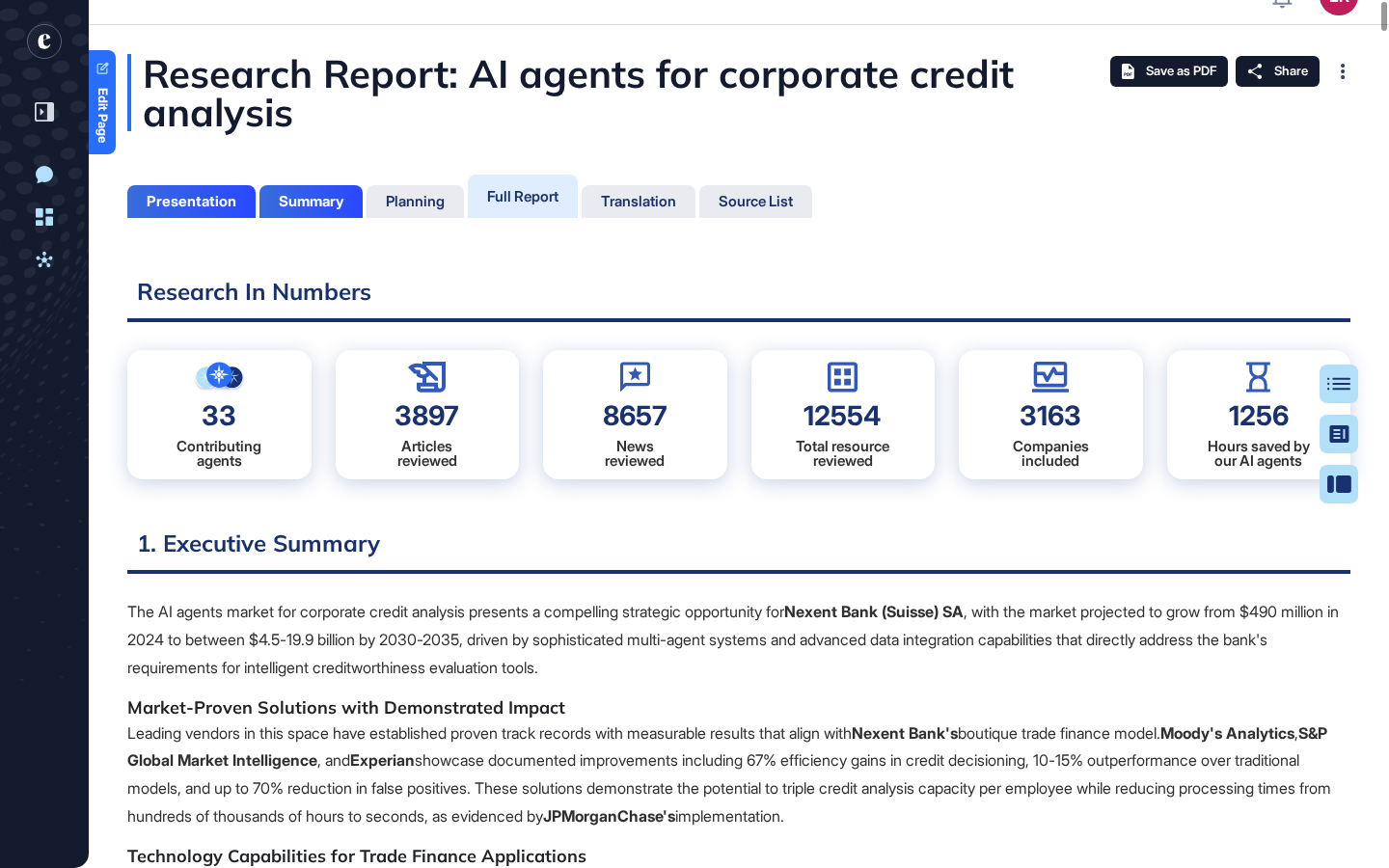 scroll, scrollTop: 11, scrollLeft: 0, axis: vertical 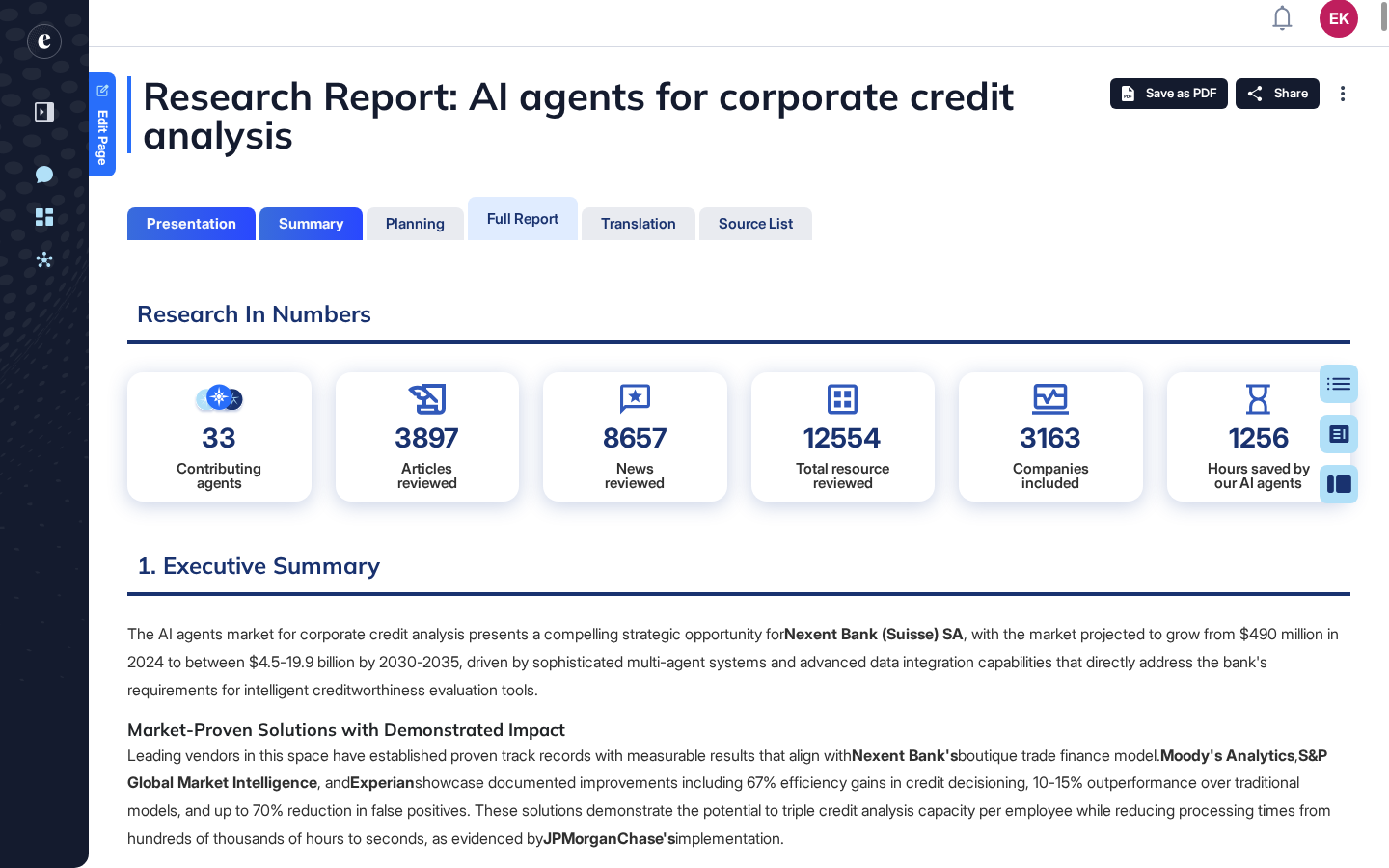 click on "3163" at bounding box center (1050, 438) 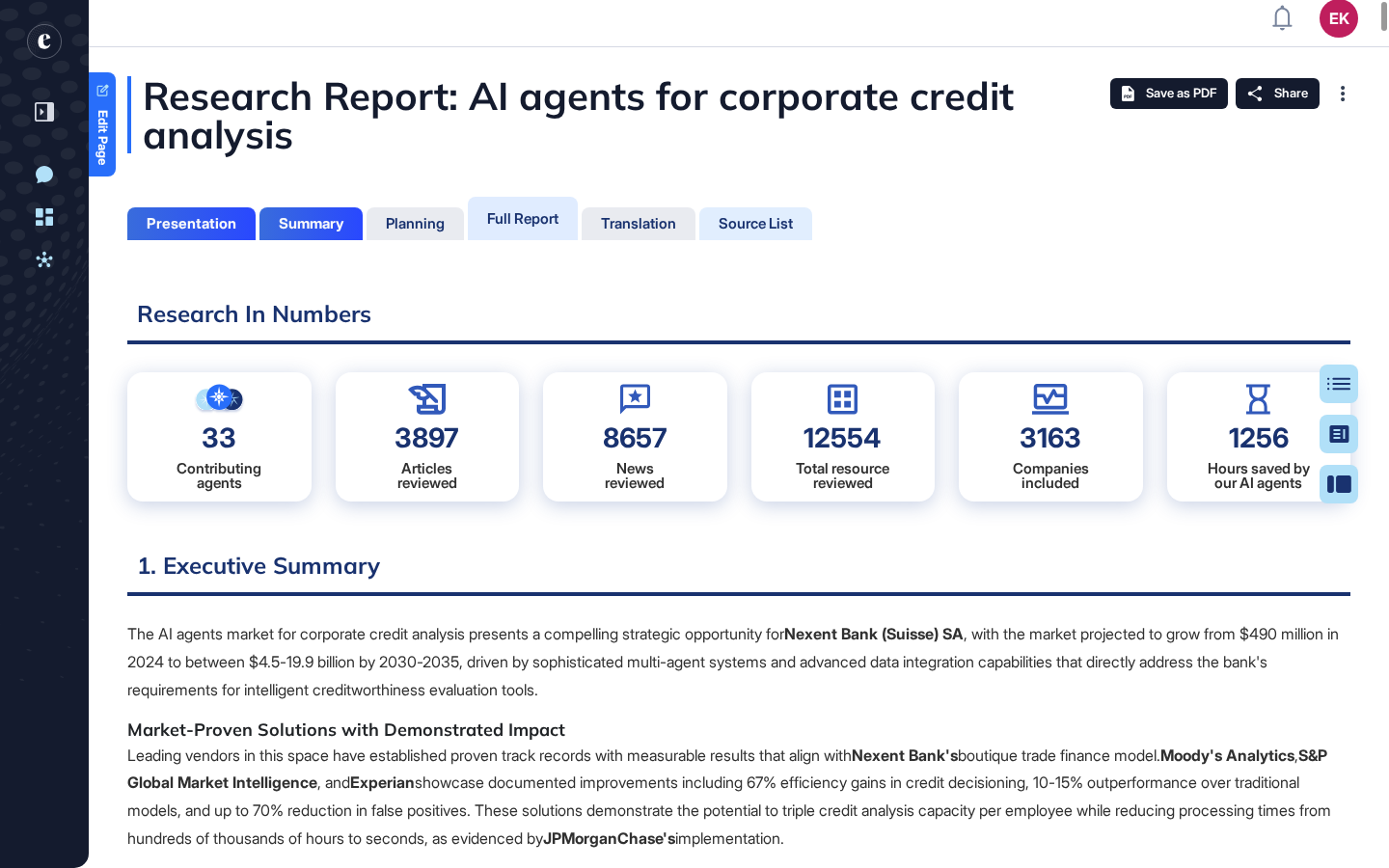 click on "Source List" 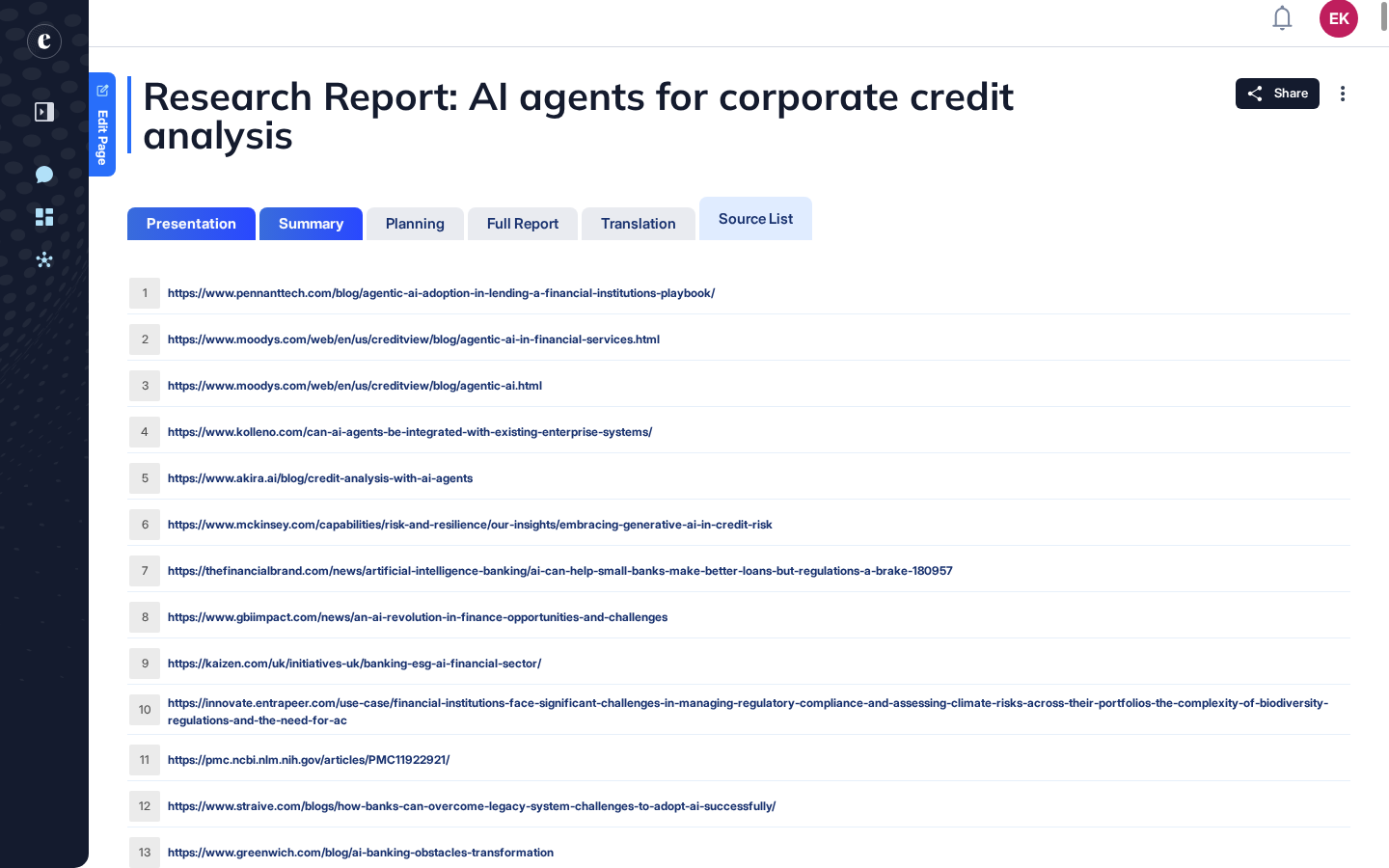 scroll, scrollTop: 0, scrollLeft: 0, axis: both 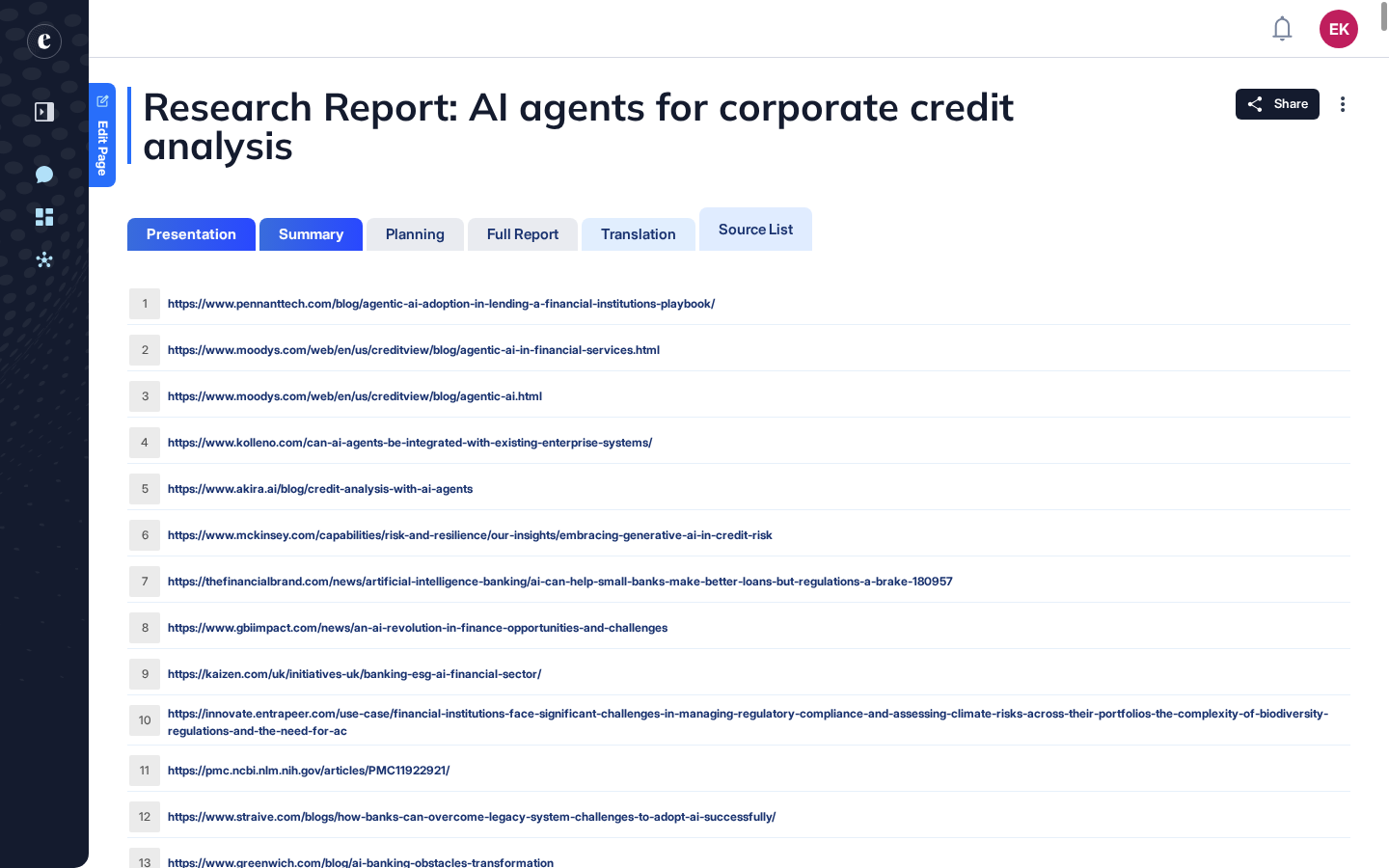 click on "Translation" at bounding box center (639, 234) 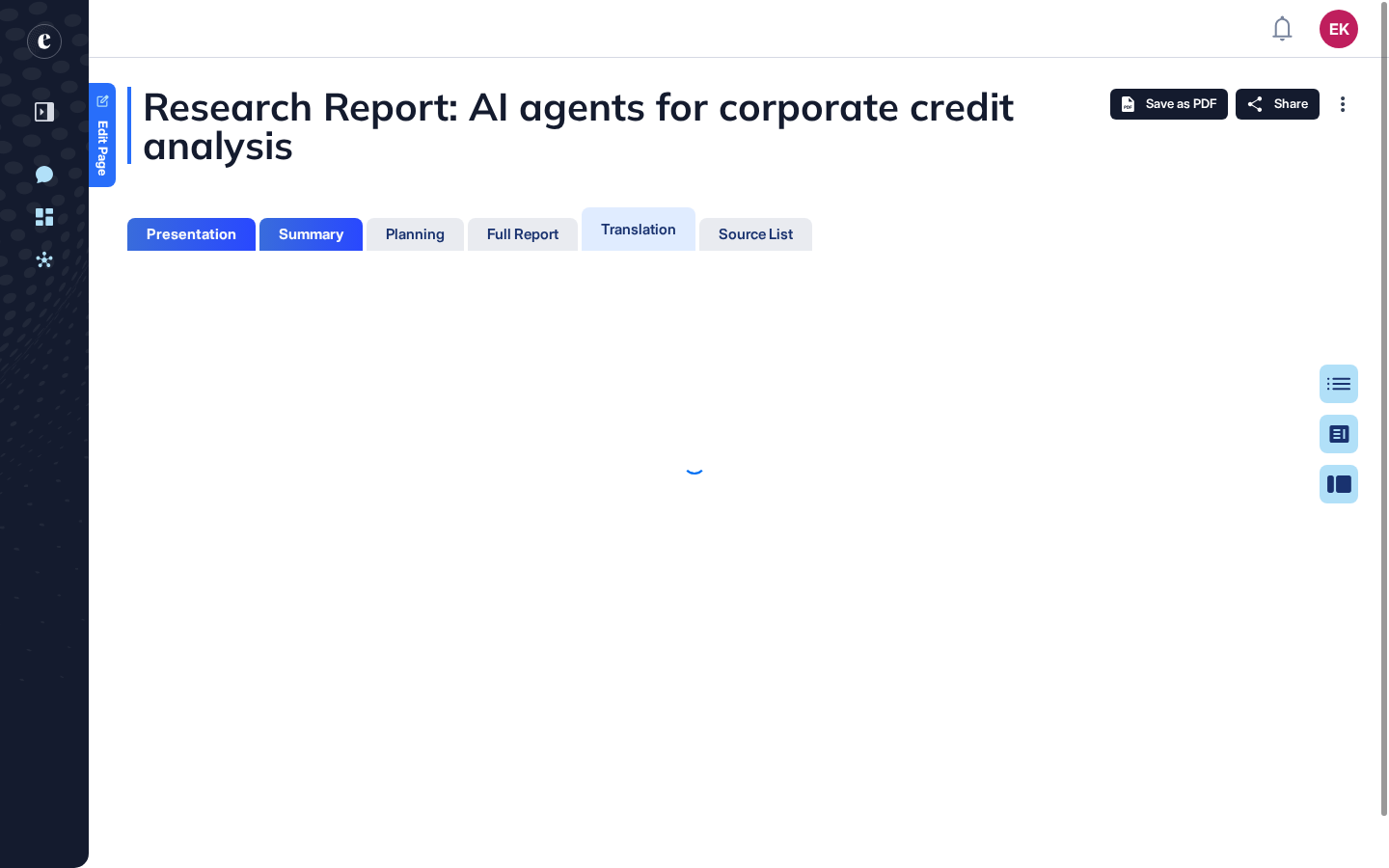 scroll, scrollTop: 772, scrollLeft: 5, axis: both 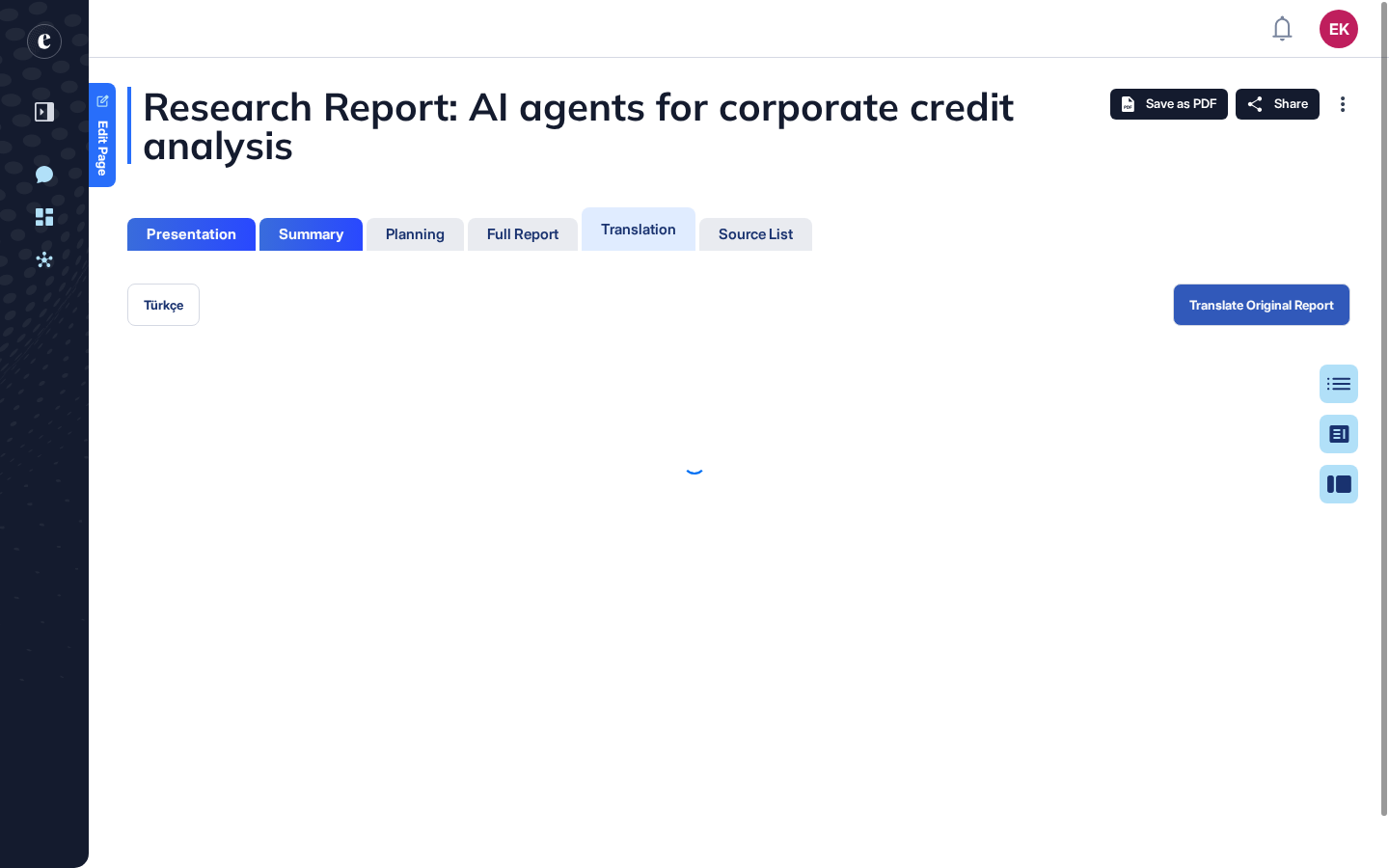 click on "Full Report" at bounding box center [523, 234] 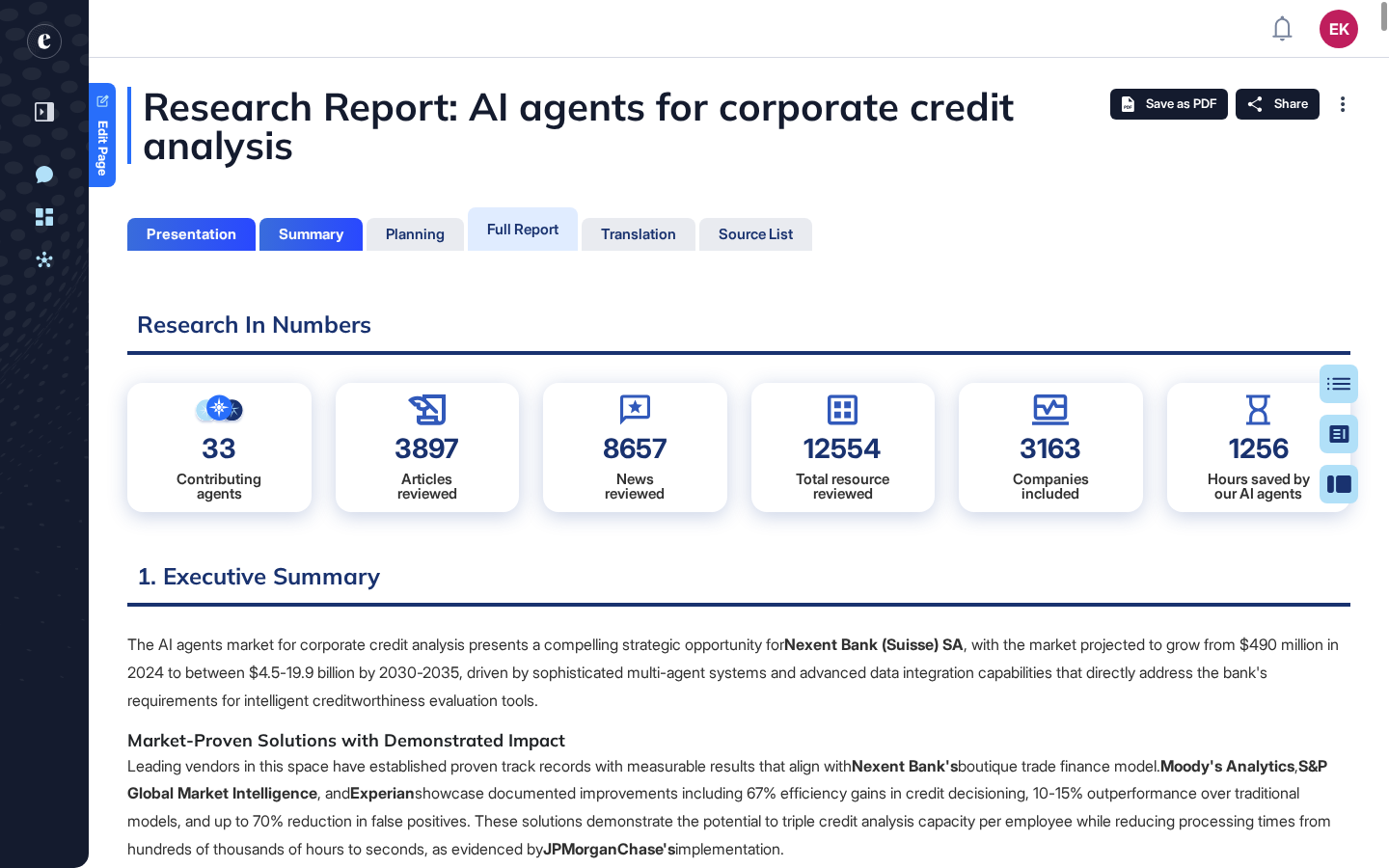 scroll, scrollTop: 9, scrollLeft: 1, axis: both 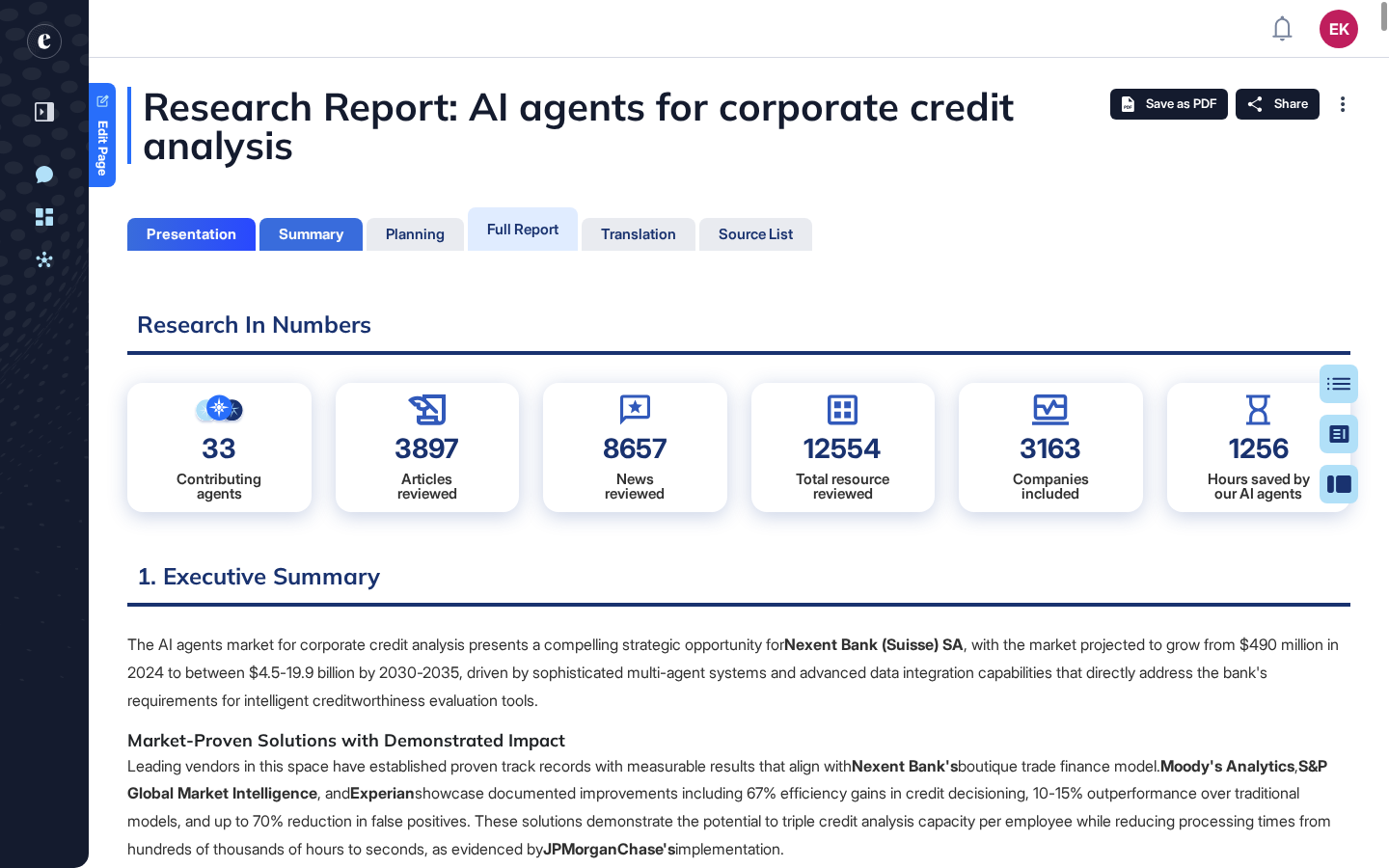 click on "Summary" at bounding box center (311, 234) 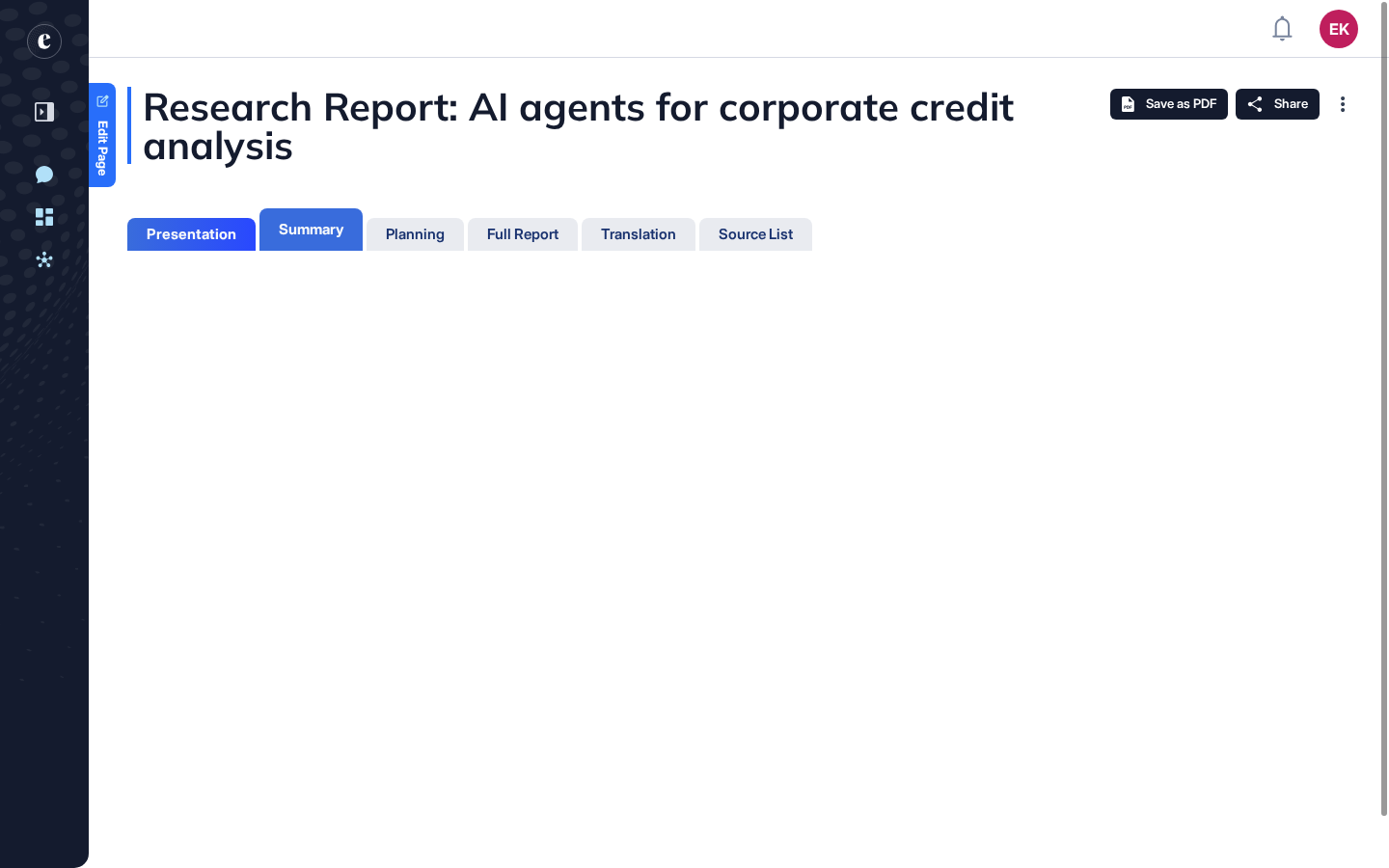 scroll, scrollTop: 772, scrollLeft: 5, axis: both 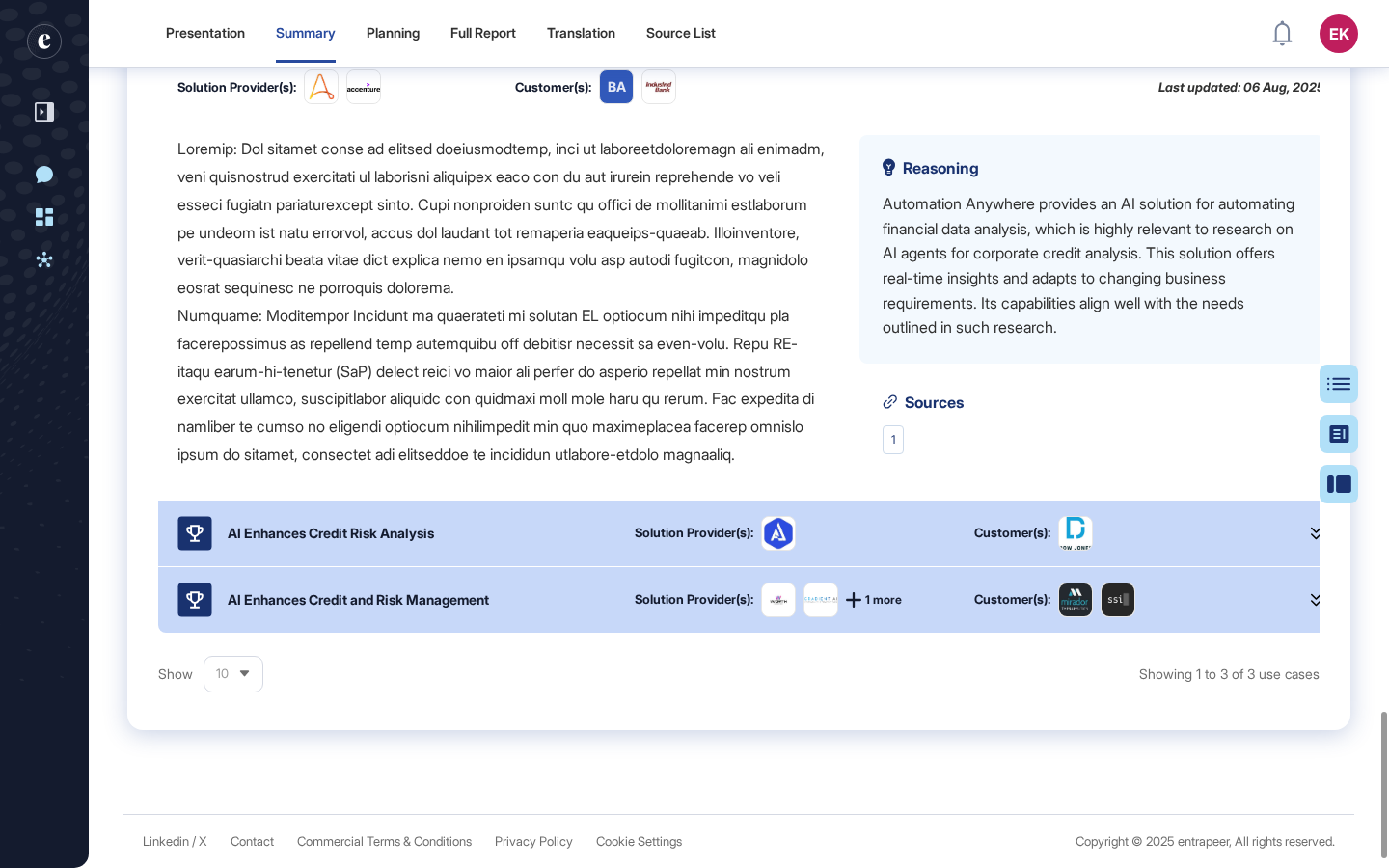 click on "Showing 1 to 3 of 3 use cases" at bounding box center (1032, 674) 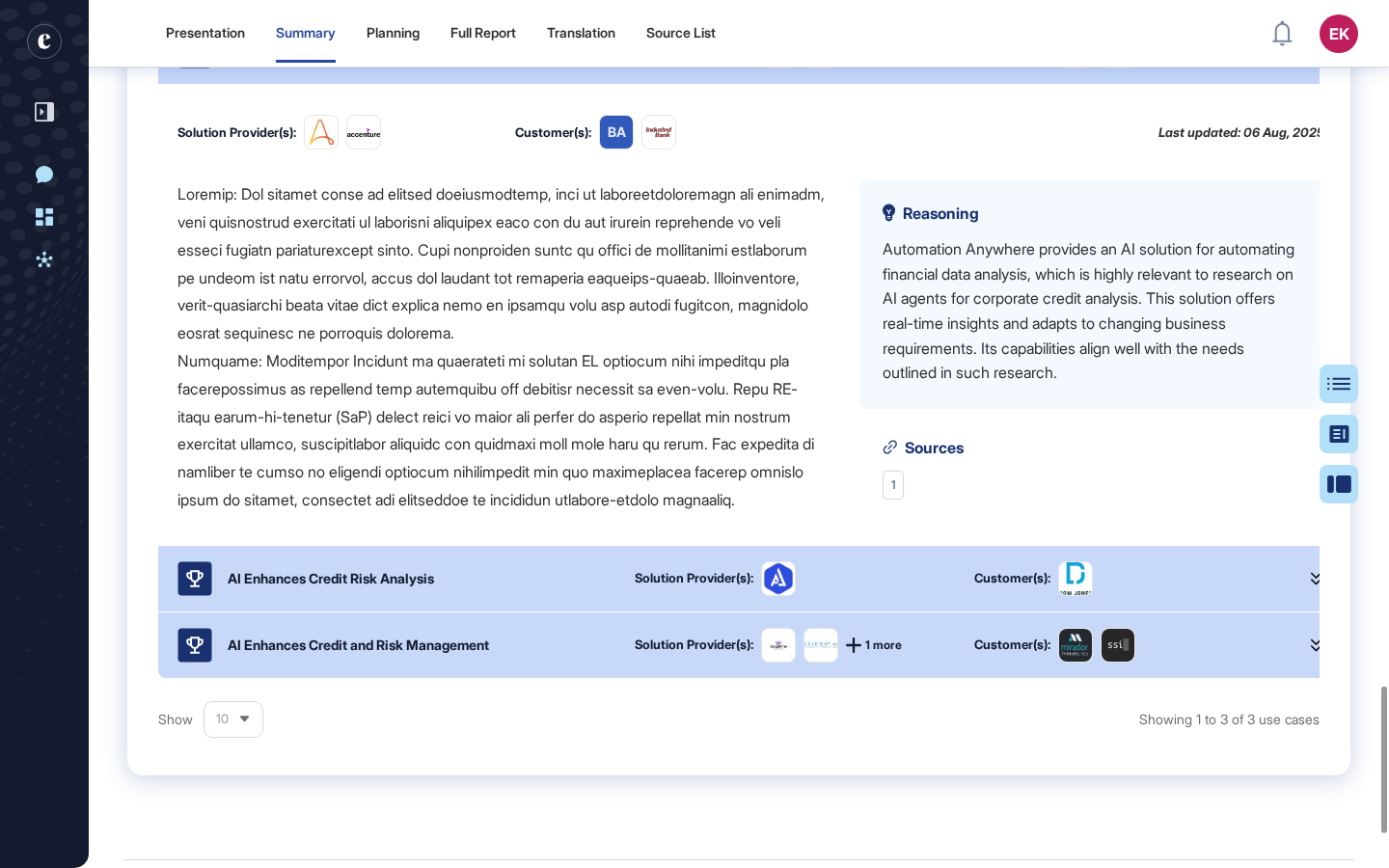 scroll, scrollTop: 4039, scrollLeft: 0, axis: vertical 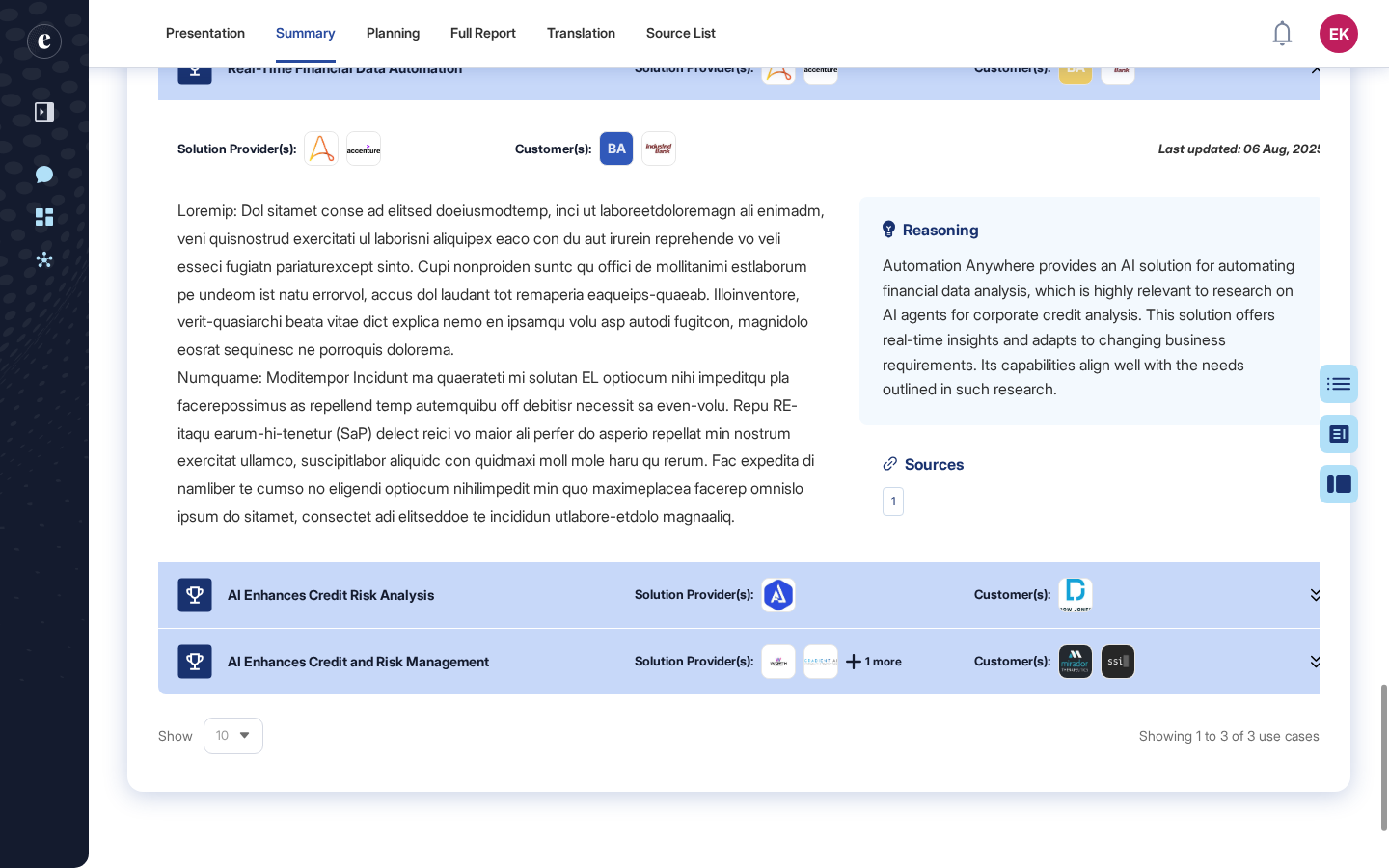 click on "Solution Provider(s): Customer(s): BA Last updated: 06 Aug, 2025 Reasoning Automation Anywhere provides an AI solution for automating financial data analysis, which is highly relevant to research on AI agents for corporate credit analysis. This solution offers real-time insights and adapts to changing business requirements. Its capabilities align well with the needs outlined in such research. Sources 1" at bounding box center [750, 331] 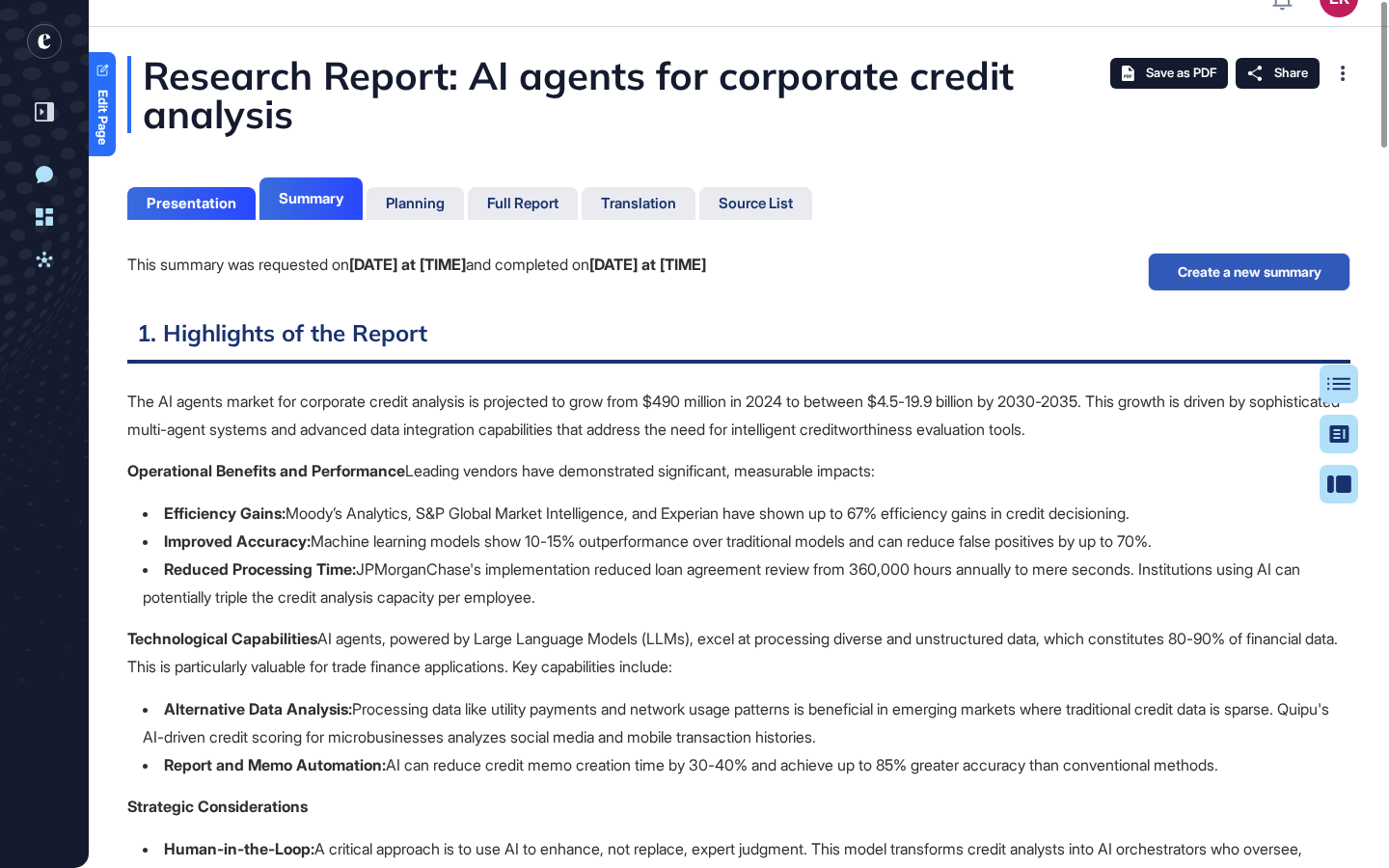 scroll, scrollTop: 0, scrollLeft: 0, axis: both 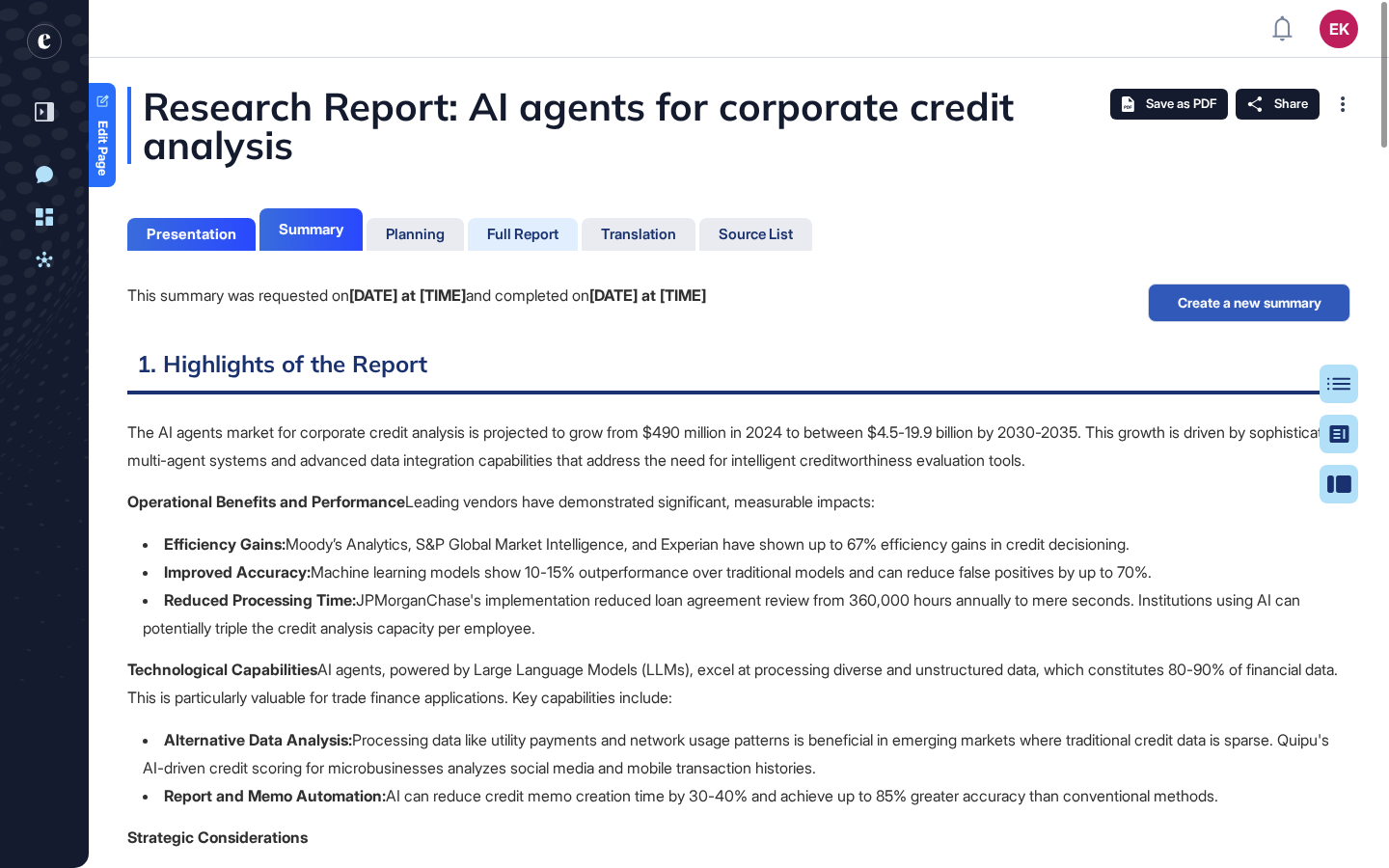click on "Full Report" at bounding box center [523, 234] 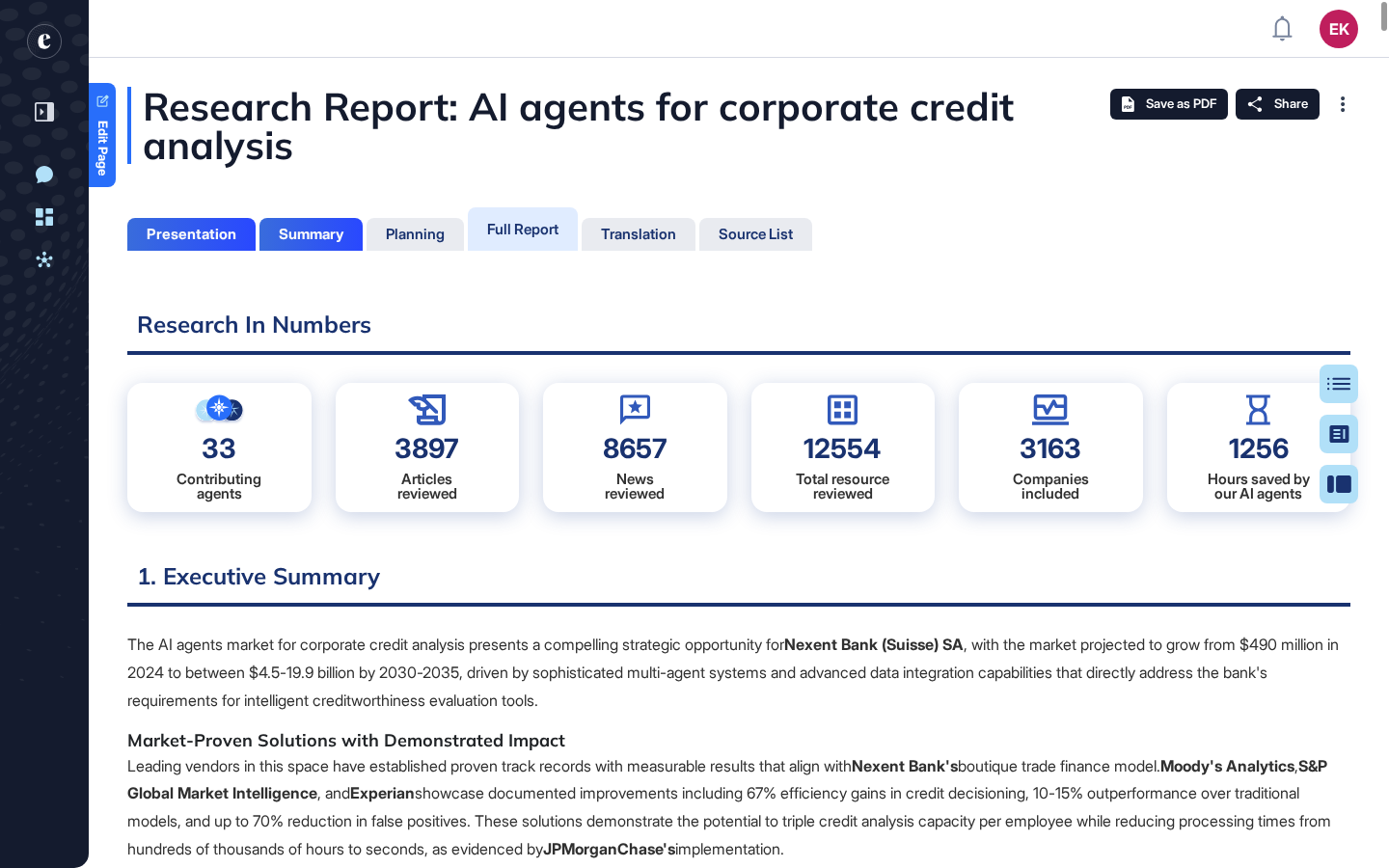 scroll 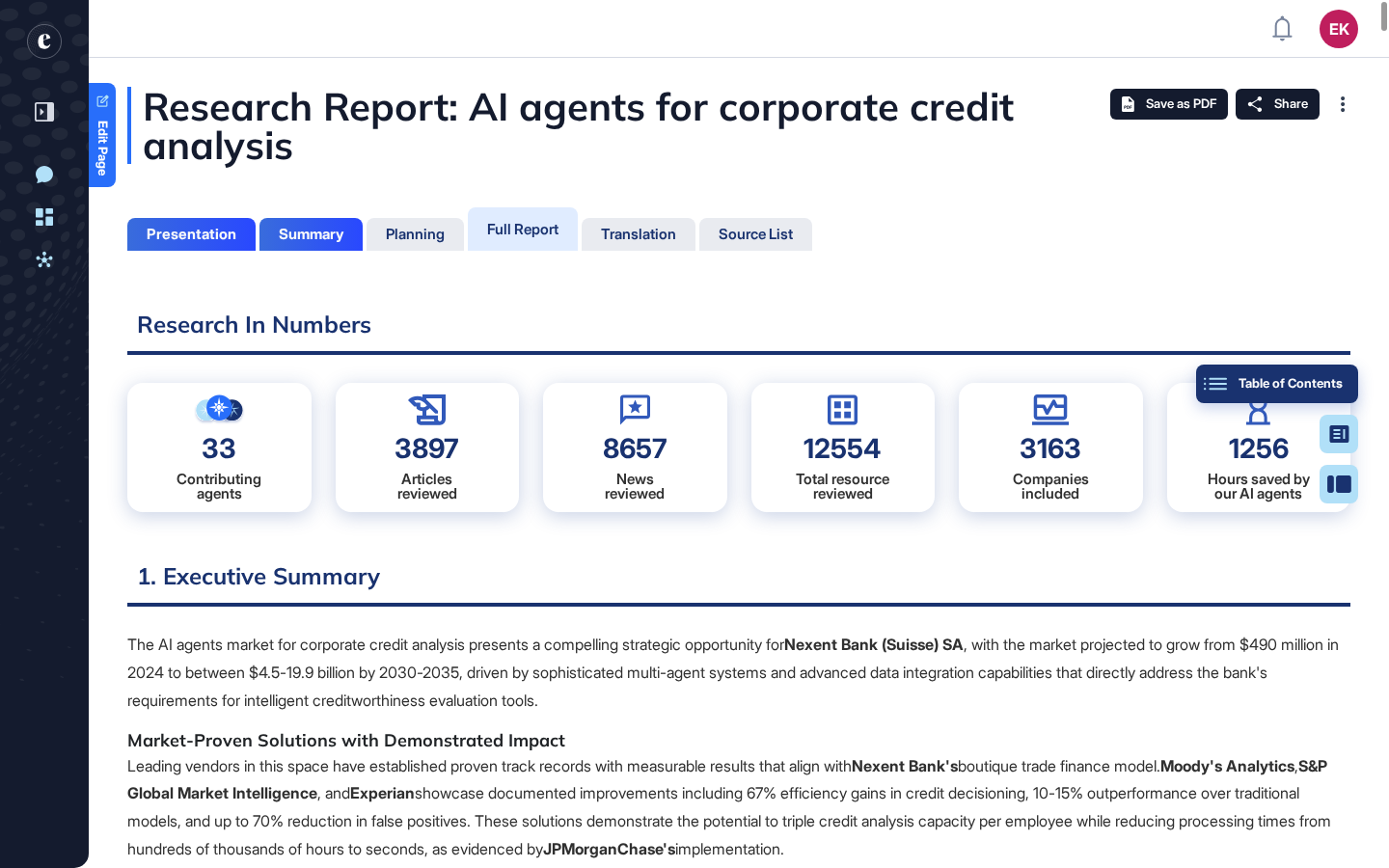 click on "Table of Contents" 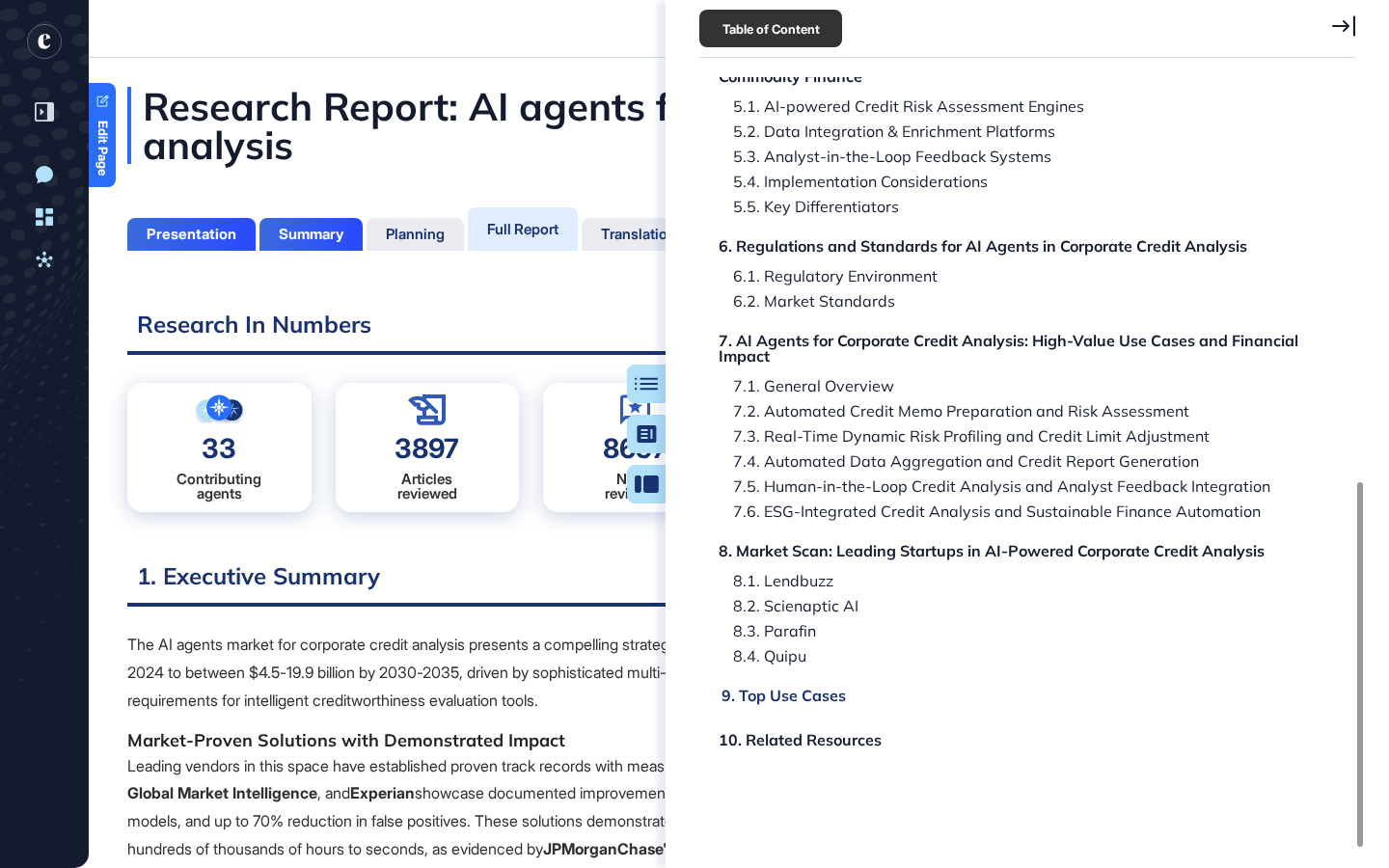 click on "9. Top Use Cases" 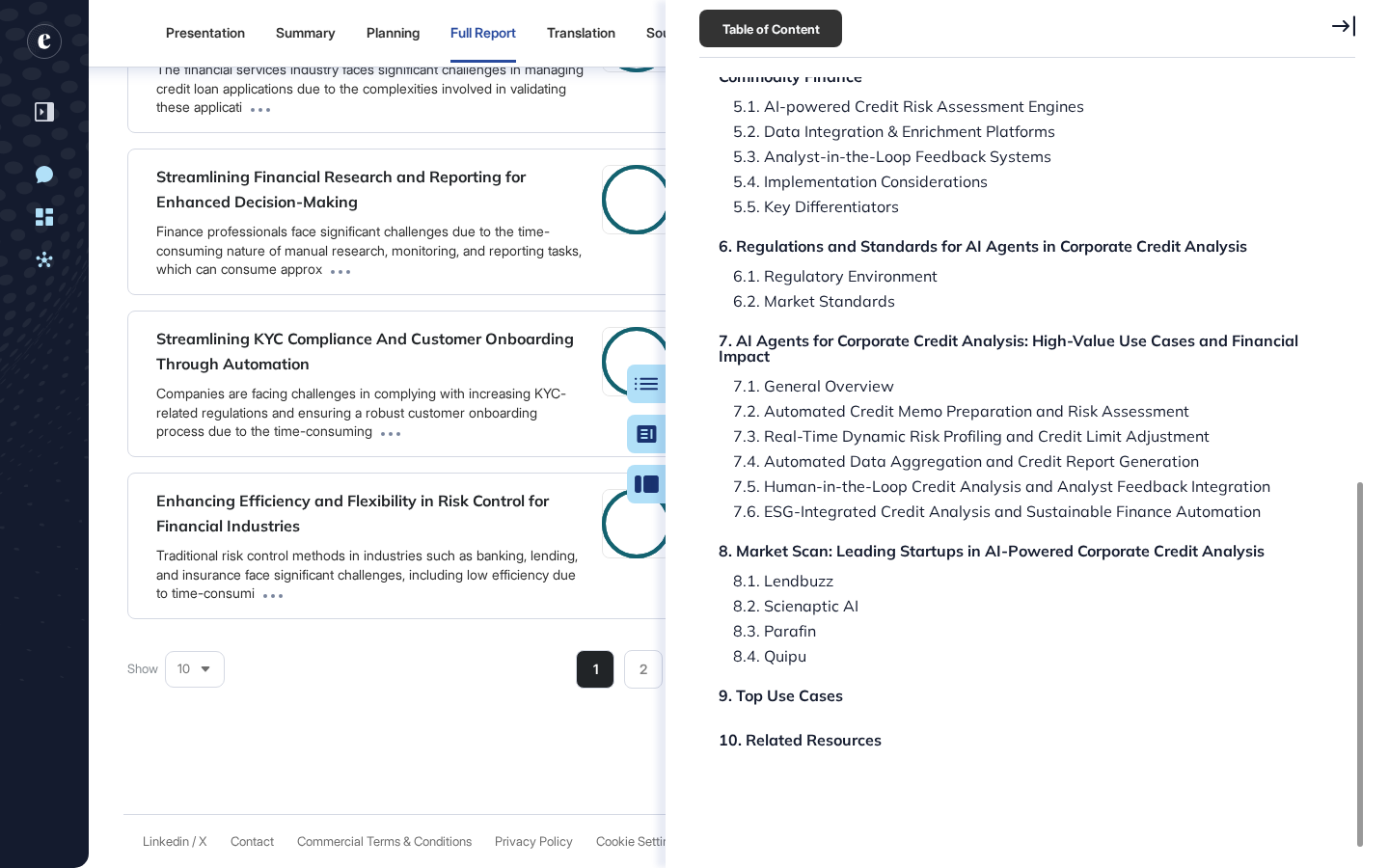 click 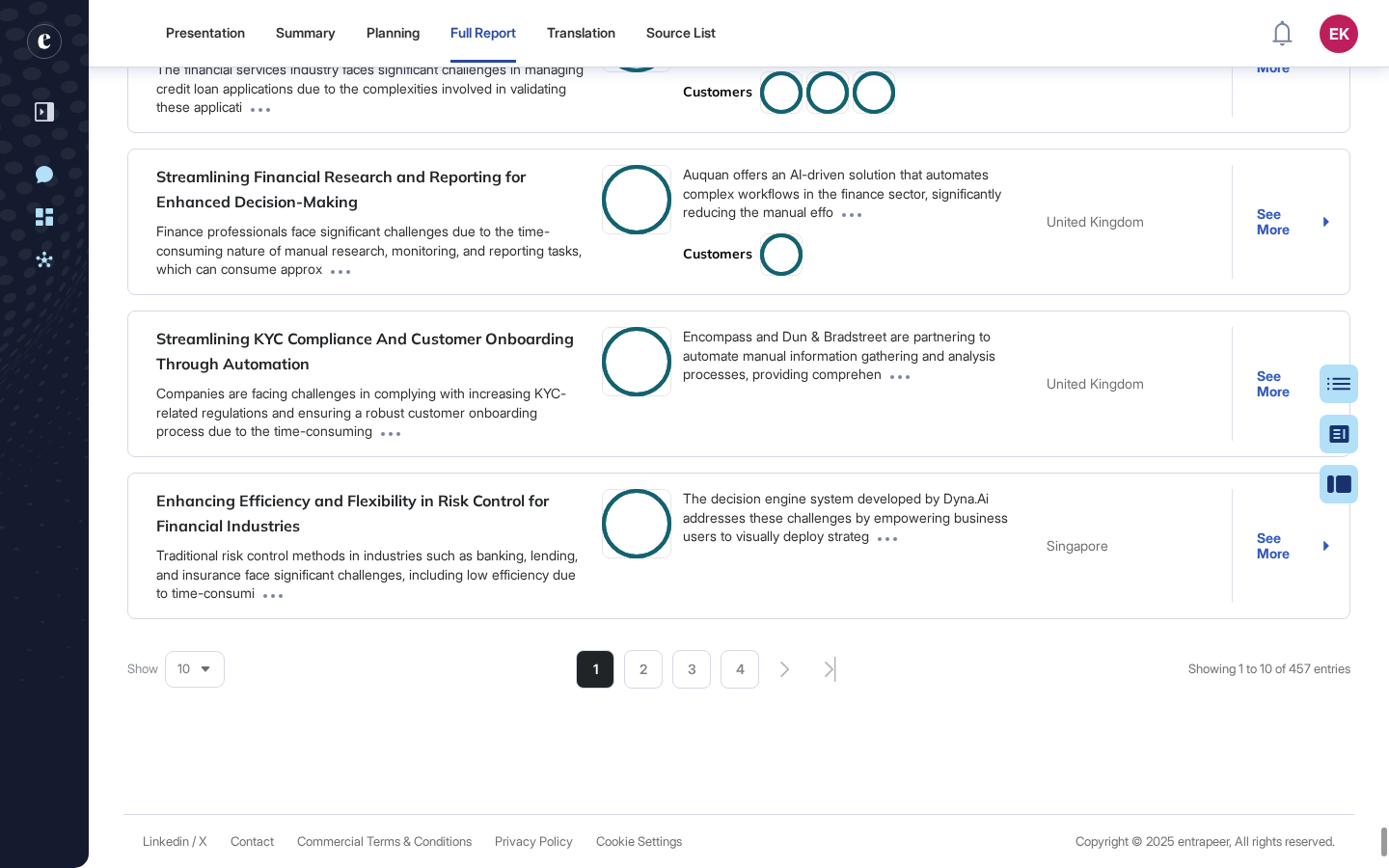 click 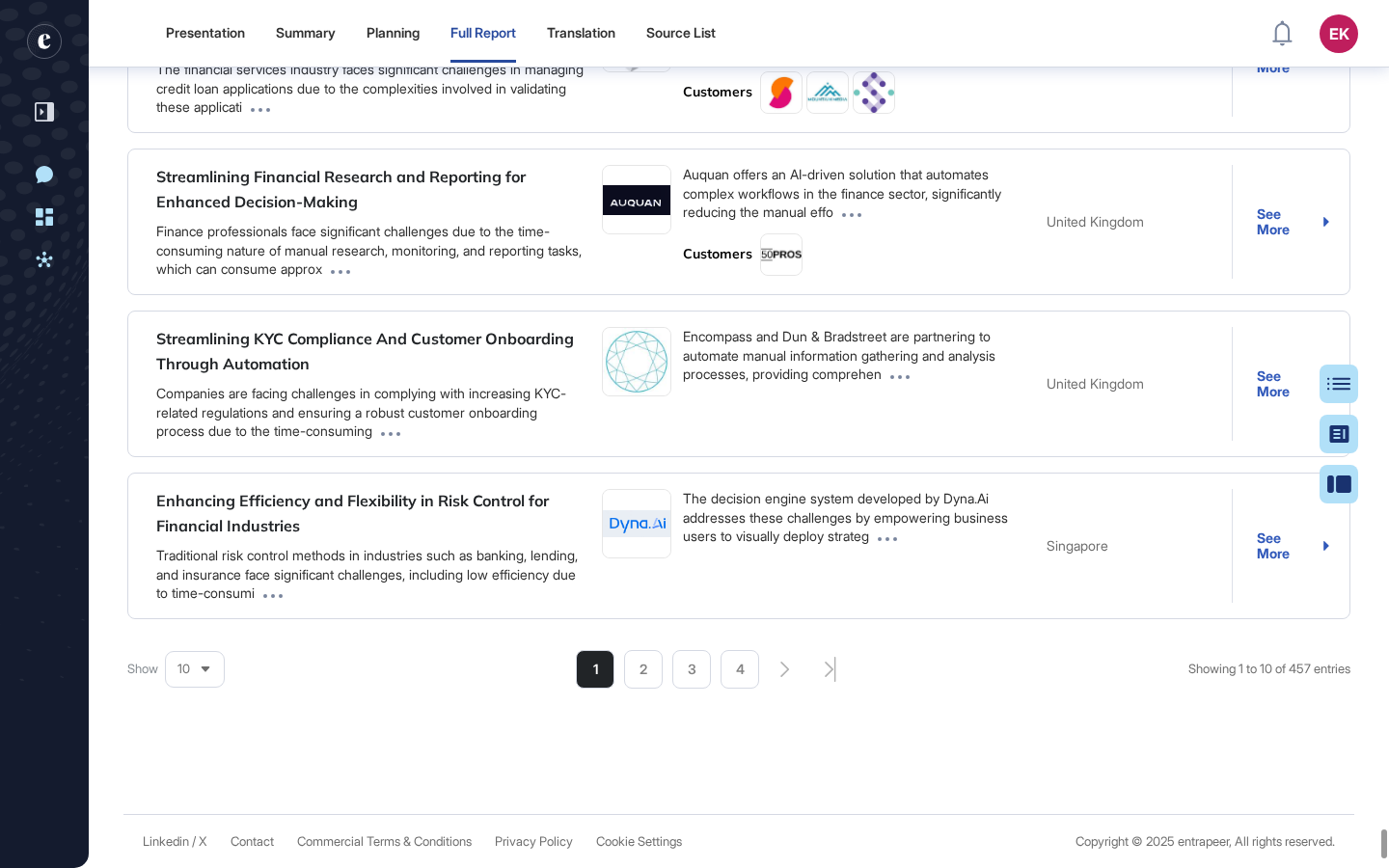 scroll, scrollTop: 188904, scrollLeft: 0, axis: vertical 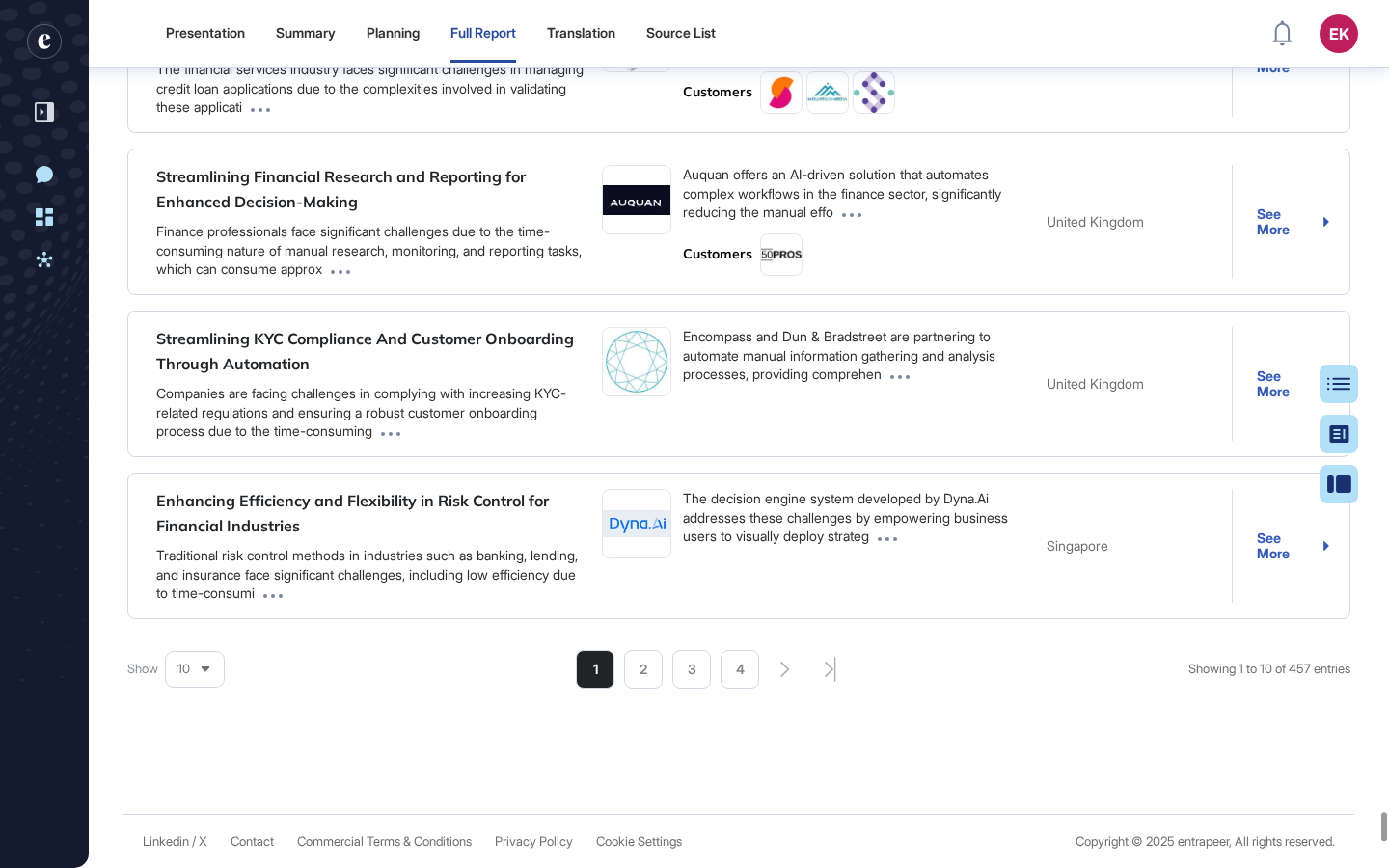 click on "Quipu Use Cases" at bounding box center [739, -173530] 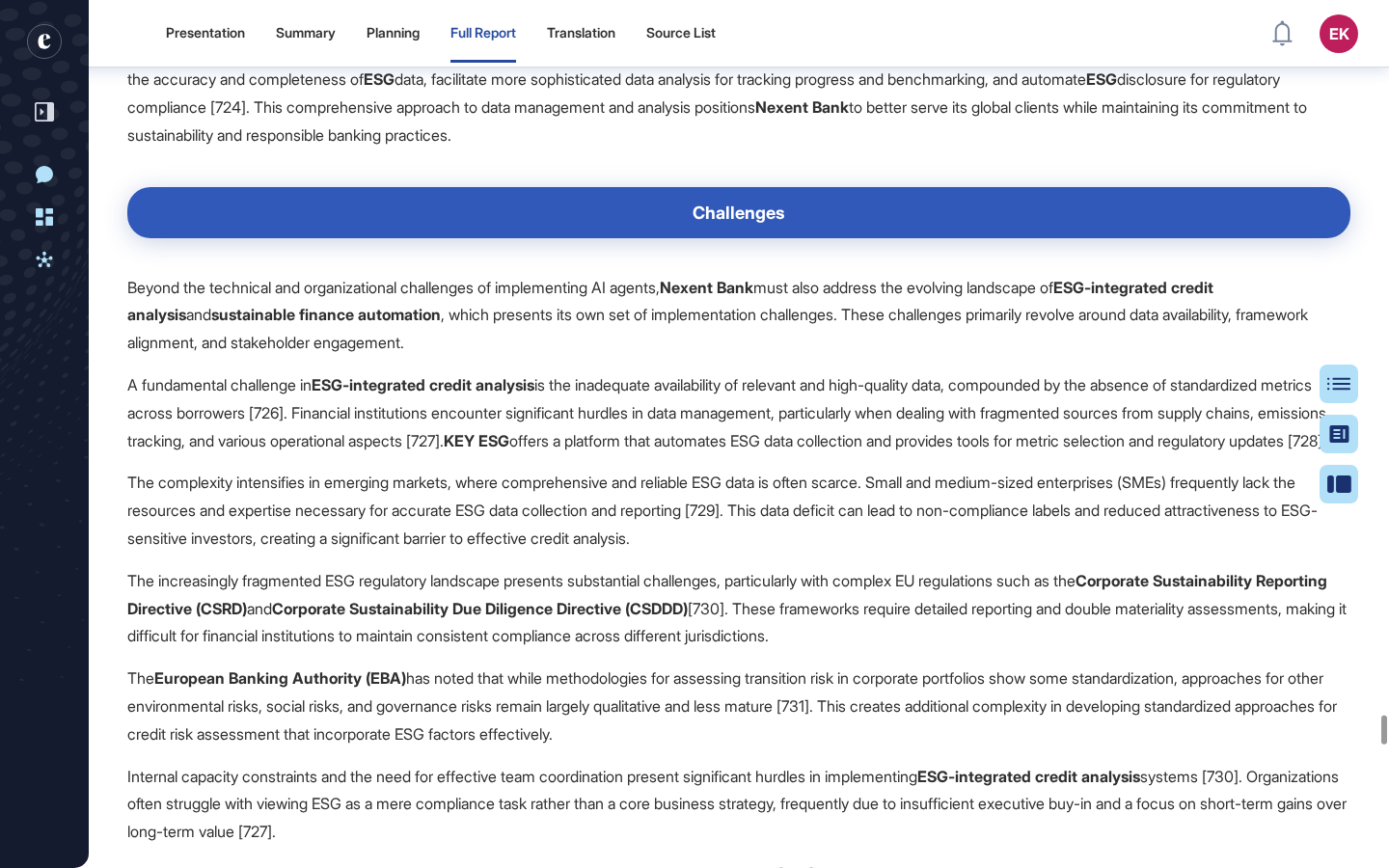 scroll, scrollTop: 162411, scrollLeft: 0, axis: vertical 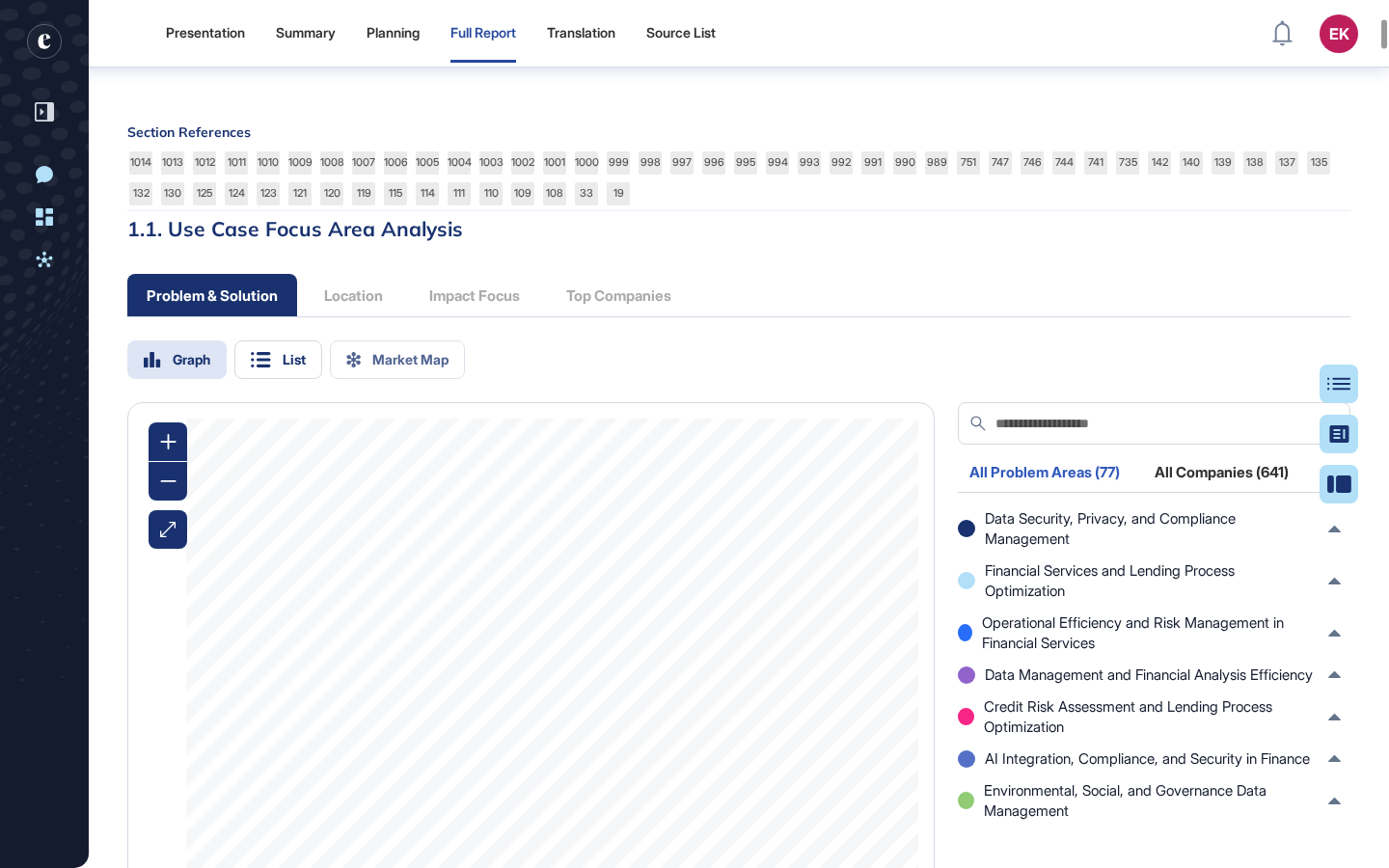 click on "Problem & Solution Location Impact Focus Top Companies" at bounding box center [409, 295] 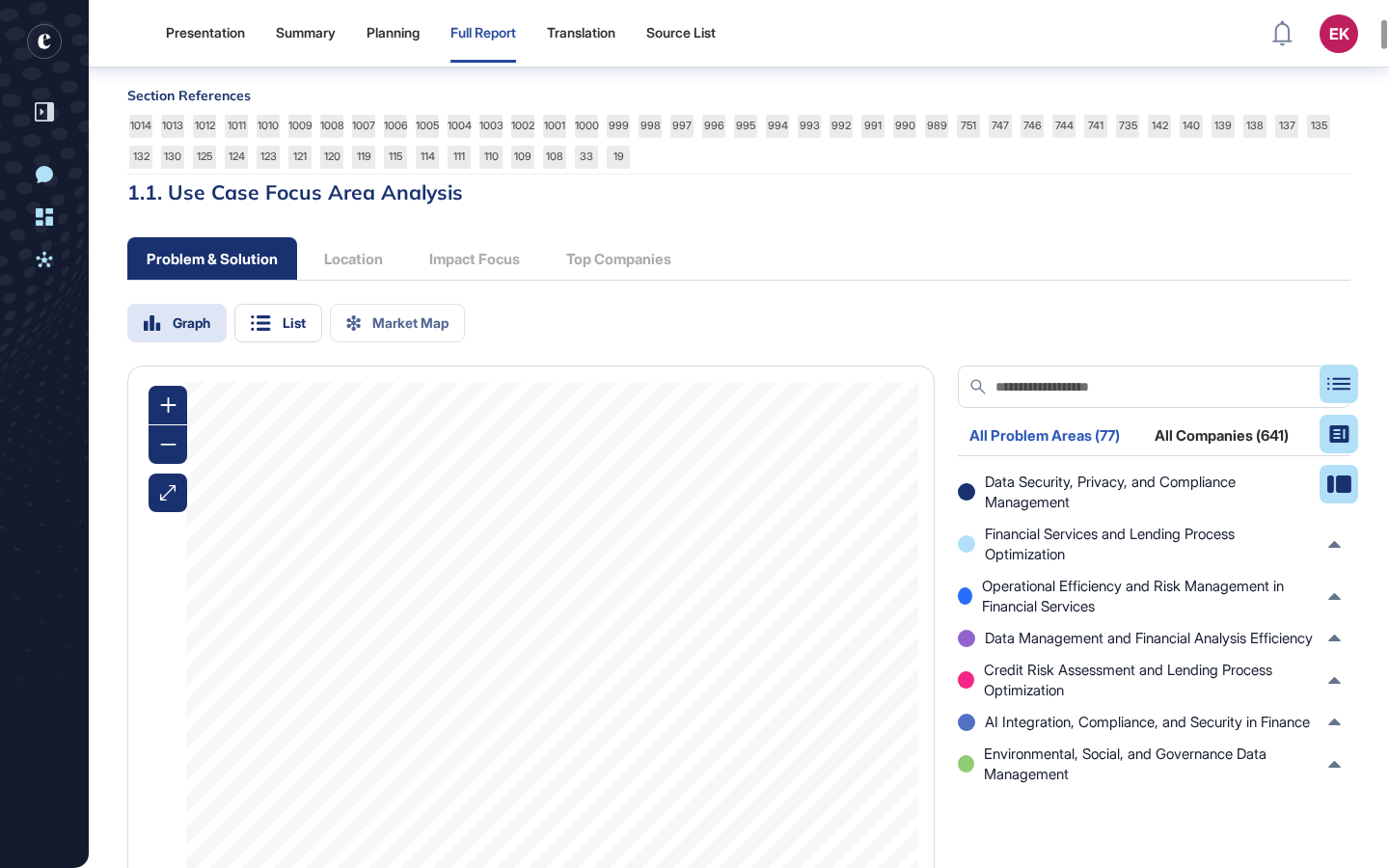 scroll, scrollTop: 4161, scrollLeft: 0, axis: vertical 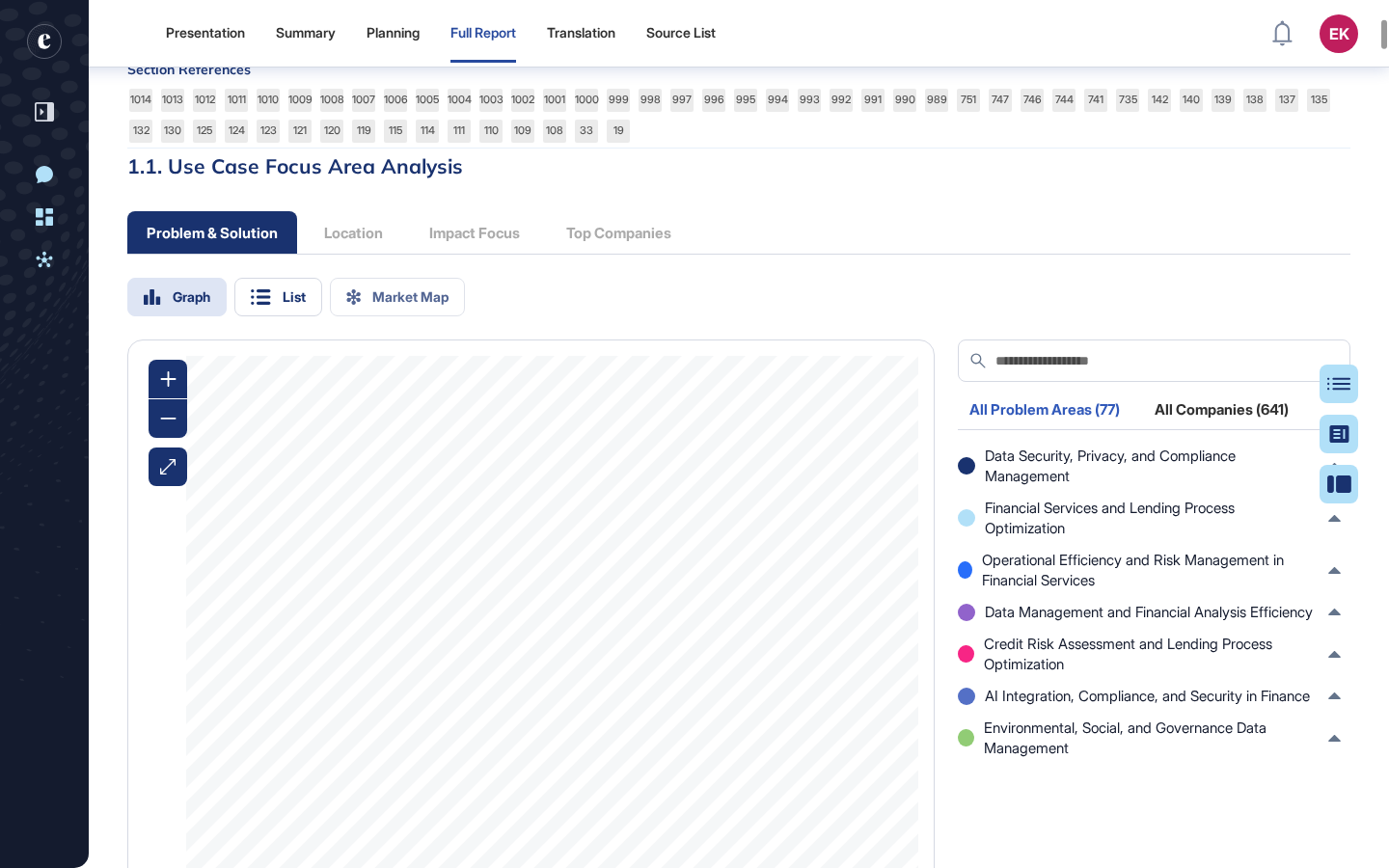 click on "Problem & Solution Location Impact Focus Top Companies Graph List Market Map Reset view The graph above shows Problem & Solution Focus Area Analysis. The big nodes  represent problem focus areas and  the small nodes  represent solution focus areas. All Problem Areas (77) All Companies (641) Data Security, Privacy, and Compliance Management Information Security Management and Certification Automated AI Security and Data Privacy Solutions Automated Data Privacy Risk Assessment Tools Financial Services and Lending Process Optimization AI-Driven Credit and Risk Management Solutions AI Automation and Optimization in Financial Services AI and Automation in Trade Finance and Lending API-Driven Financial Services and Payment Solutions Integrated Financial Services Platforms and APIs Operational Efficiency and Risk Management in Financial Services AI-Driven Automation and Analytics in Finance AI-Driven Risk Analytics and Data Management Automated Customer Data Integration and KYC Platforms 11x.ai 2022 Series B startup" 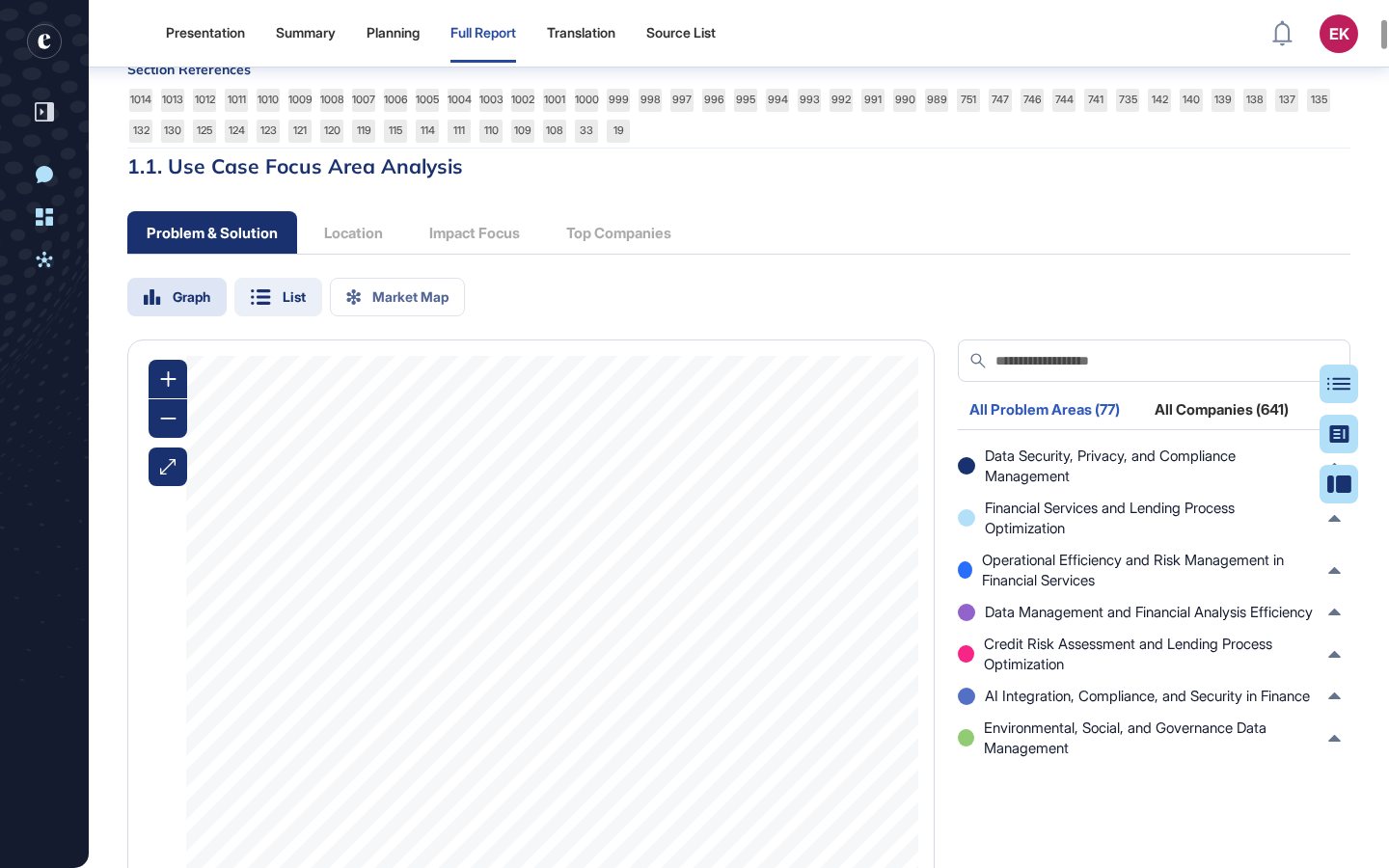 click on "List" at bounding box center (294, 297) 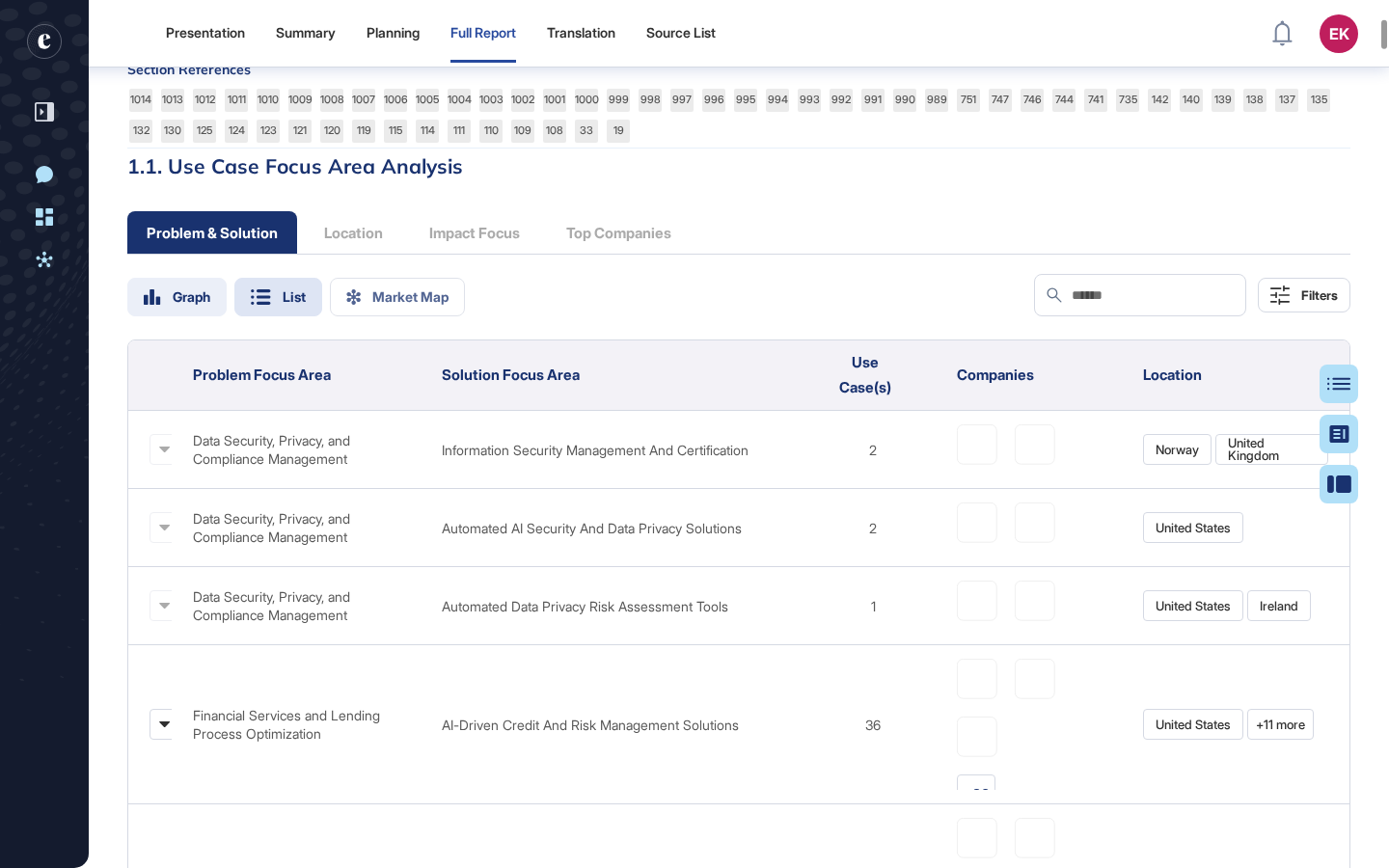 click on "Graph" at bounding box center [191, 297] 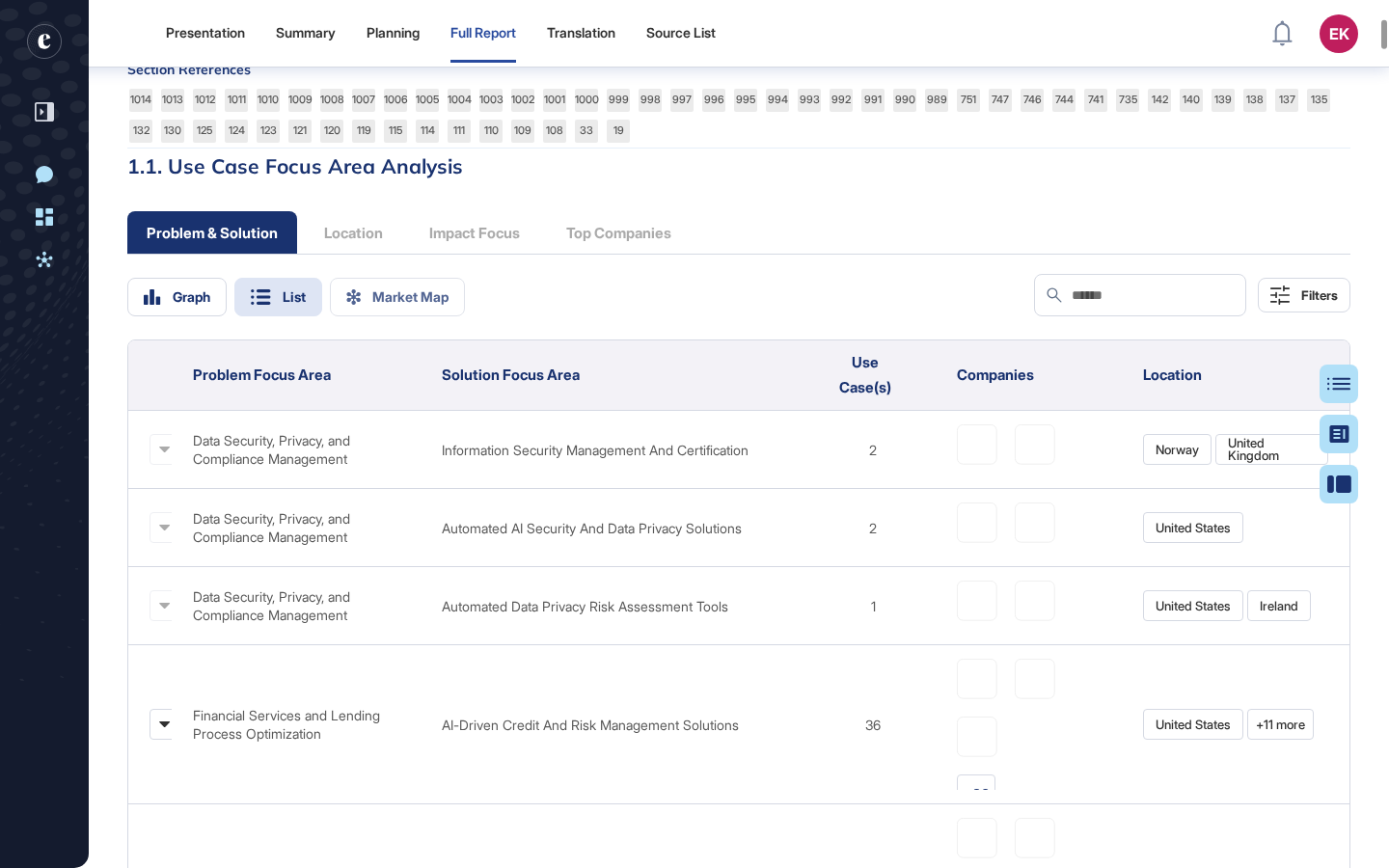 click on "Problem & Solution Location Impact Focus Top Companies" at bounding box center [409, 232] 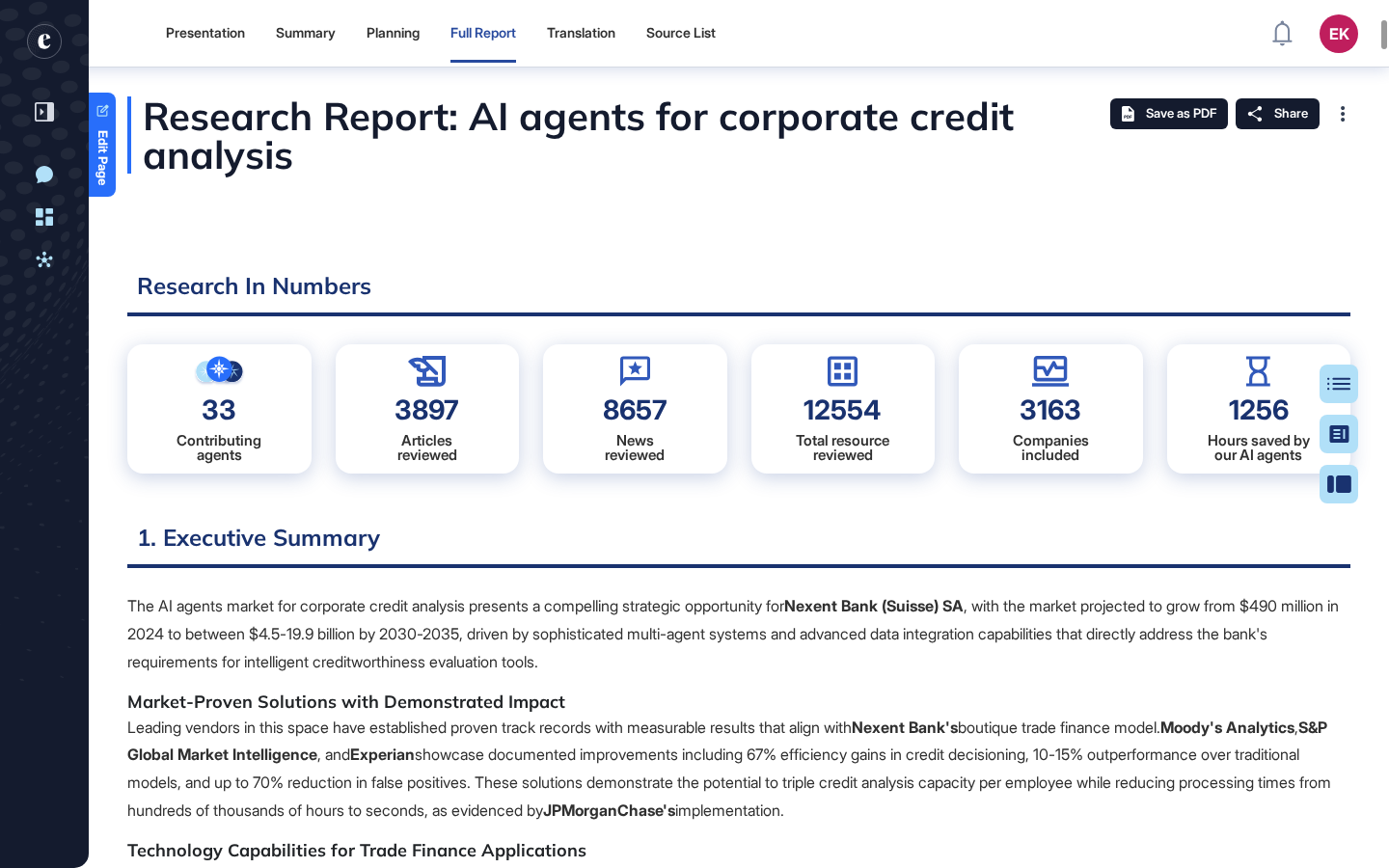 scroll, scrollTop: 0, scrollLeft: 0, axis: both 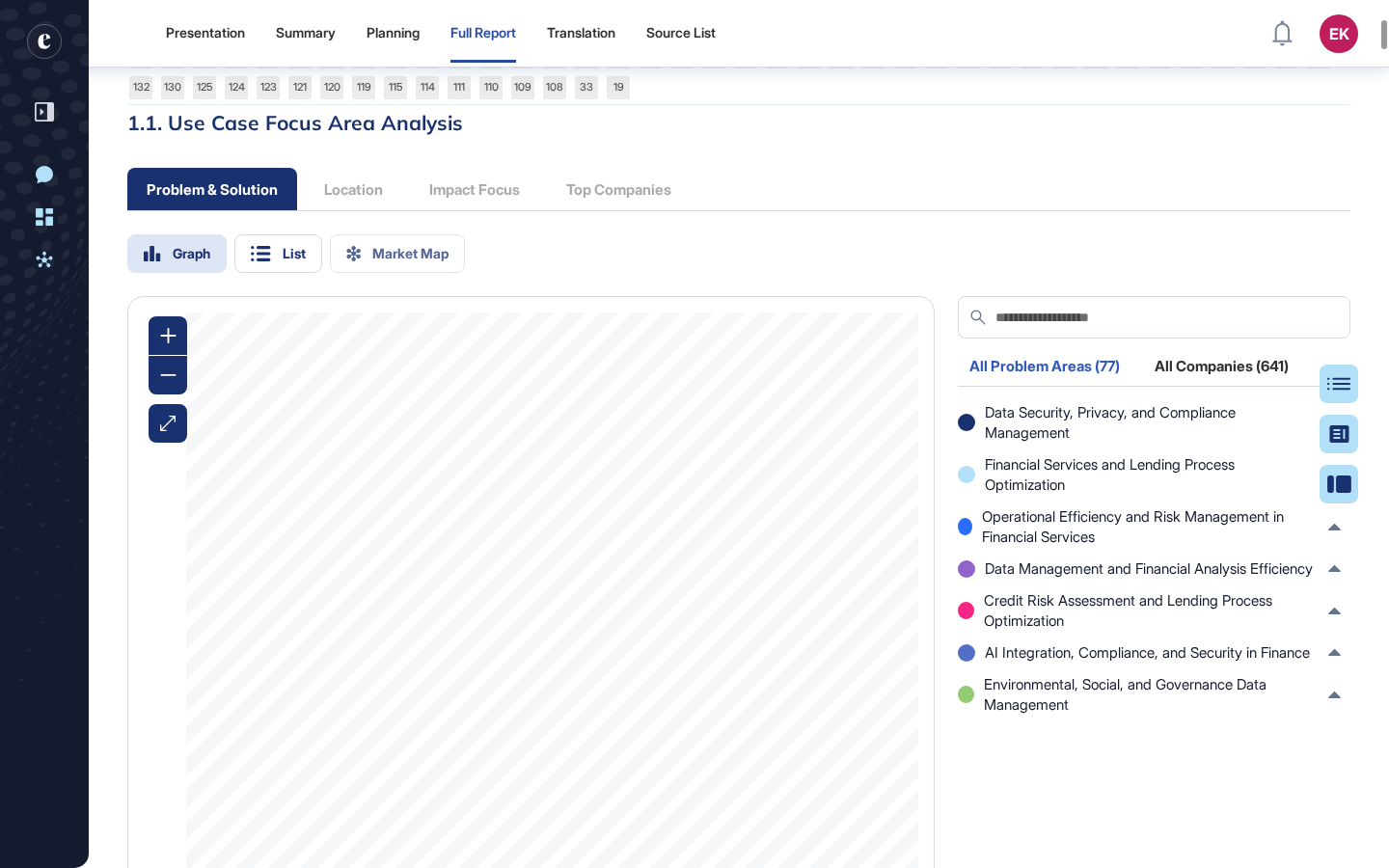 click on "Problem & Solution Location Impact Focus Top Companies" at bounding box center [409, 189] 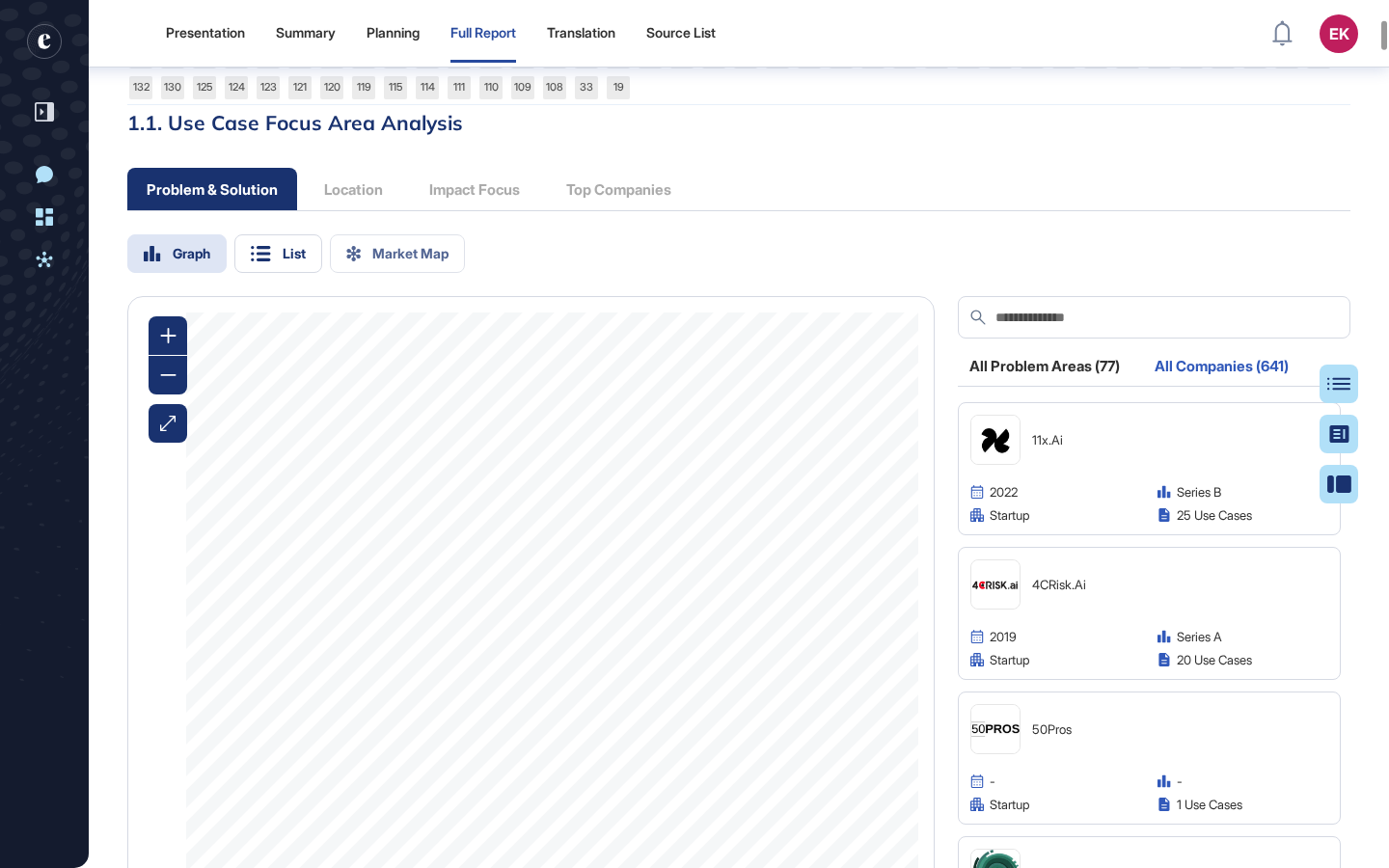 scroll, scrollTop: 4385, scrollLeft: 0, axis: vertical 